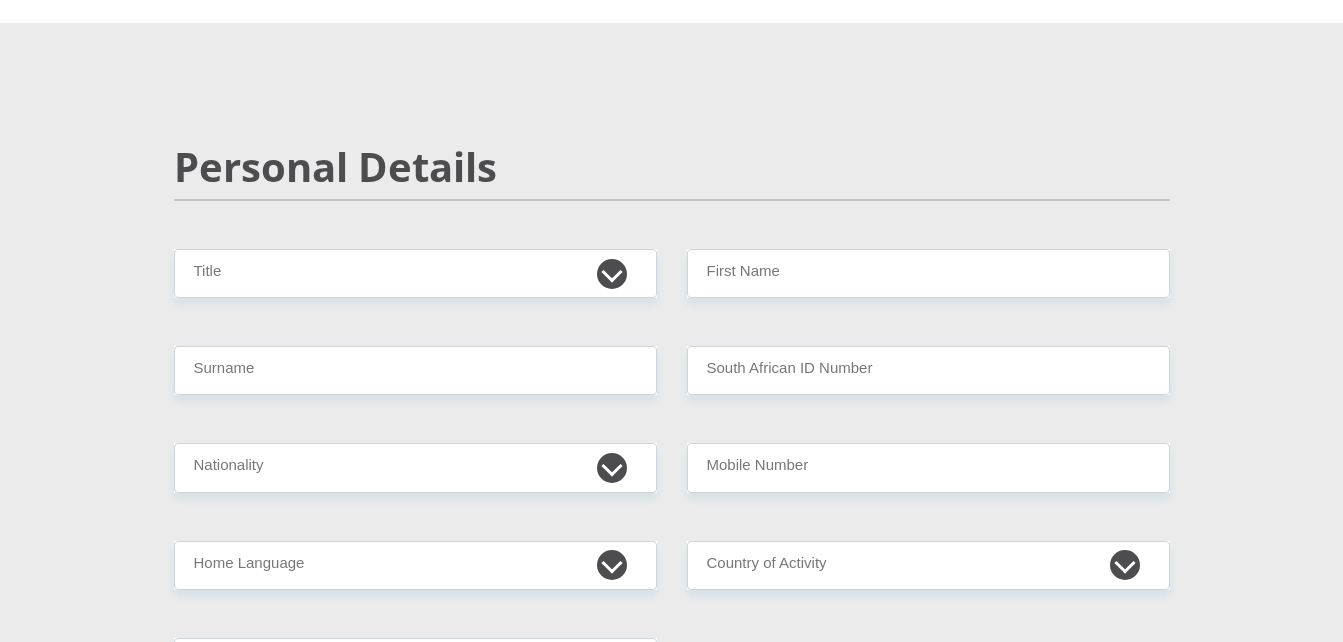 scroll, scrollTop: 93, scrollLeft: 0, axis: vertical 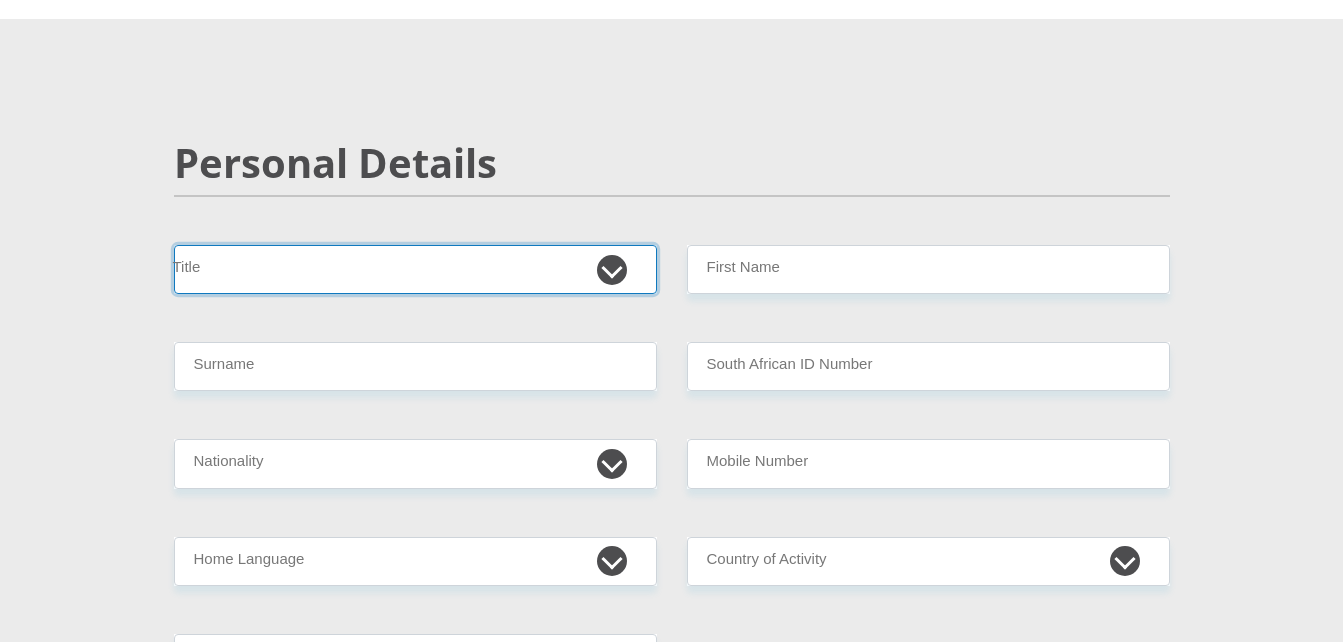 click on "Mr
Ms
Mrs
Dr
Other" at bounding box center (415, 269) 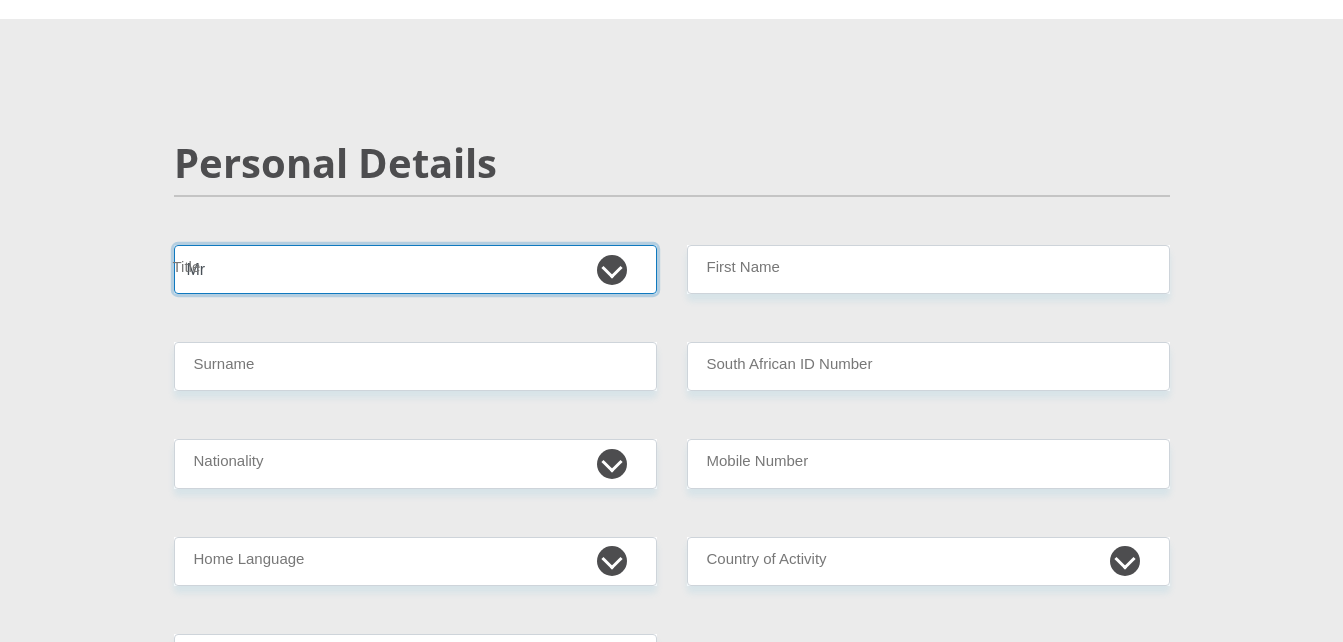 click on "Mr
Ms
Mrs
Dr
Other" at bounding box center (415, 269) 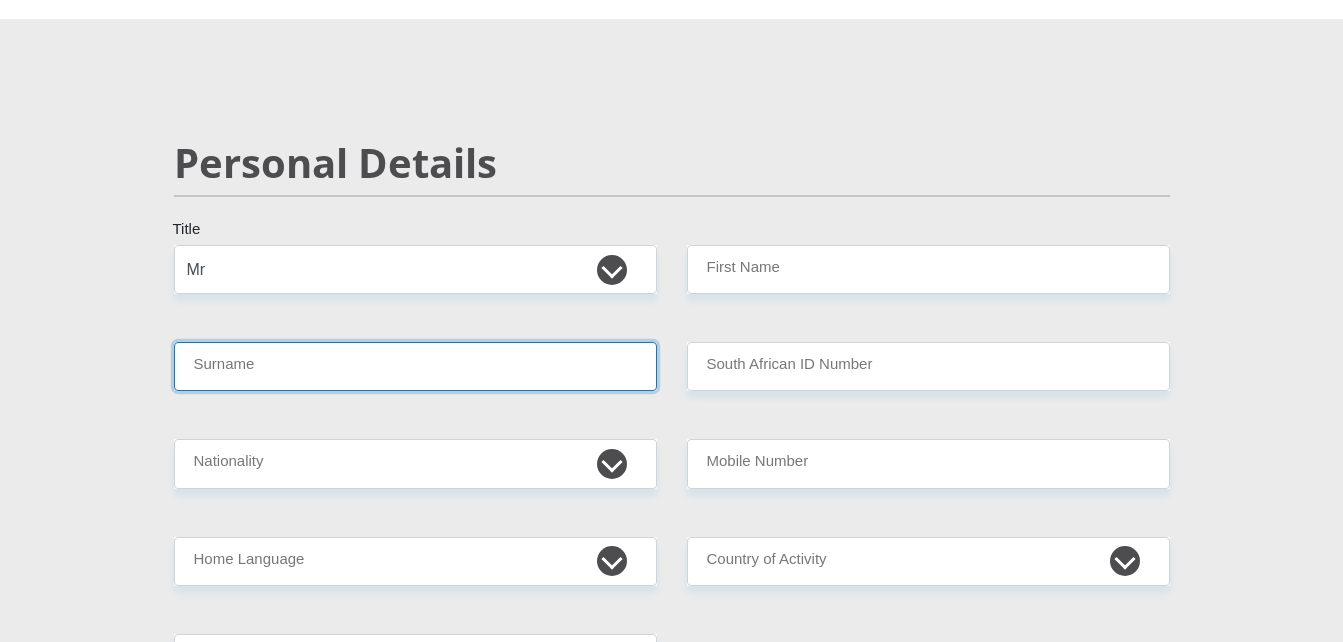 click on "Surname" at bounding box center (415, 366) 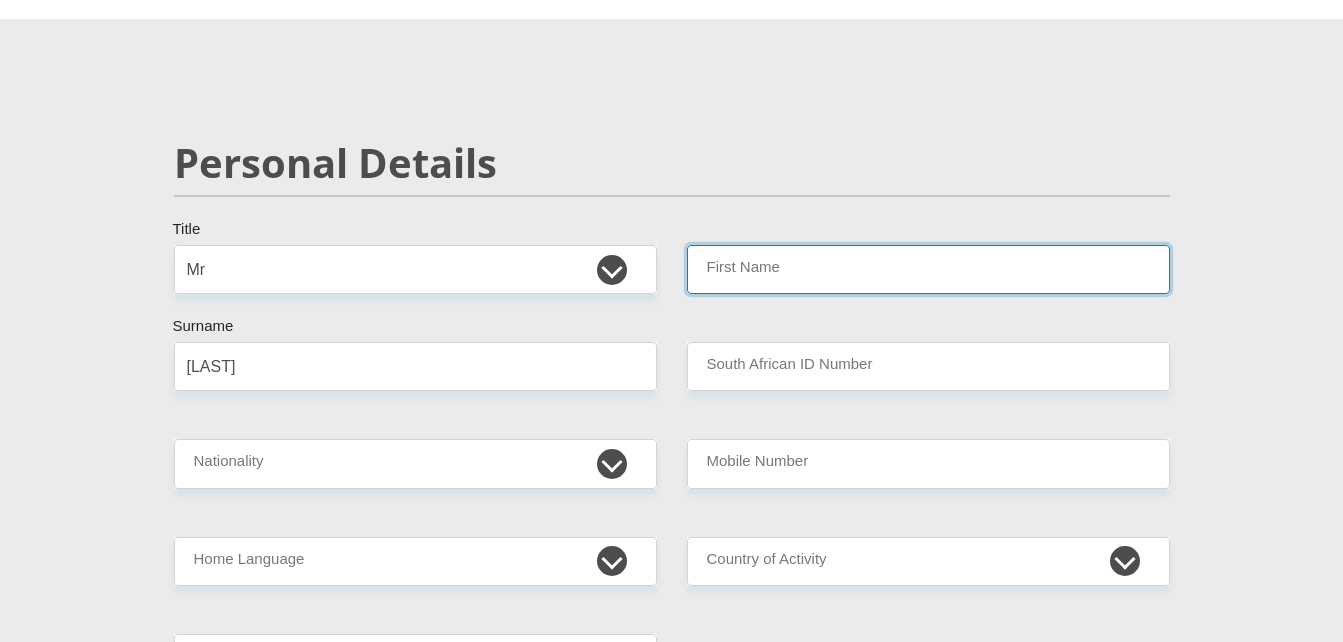 type on "[FIRST] [LAST]" 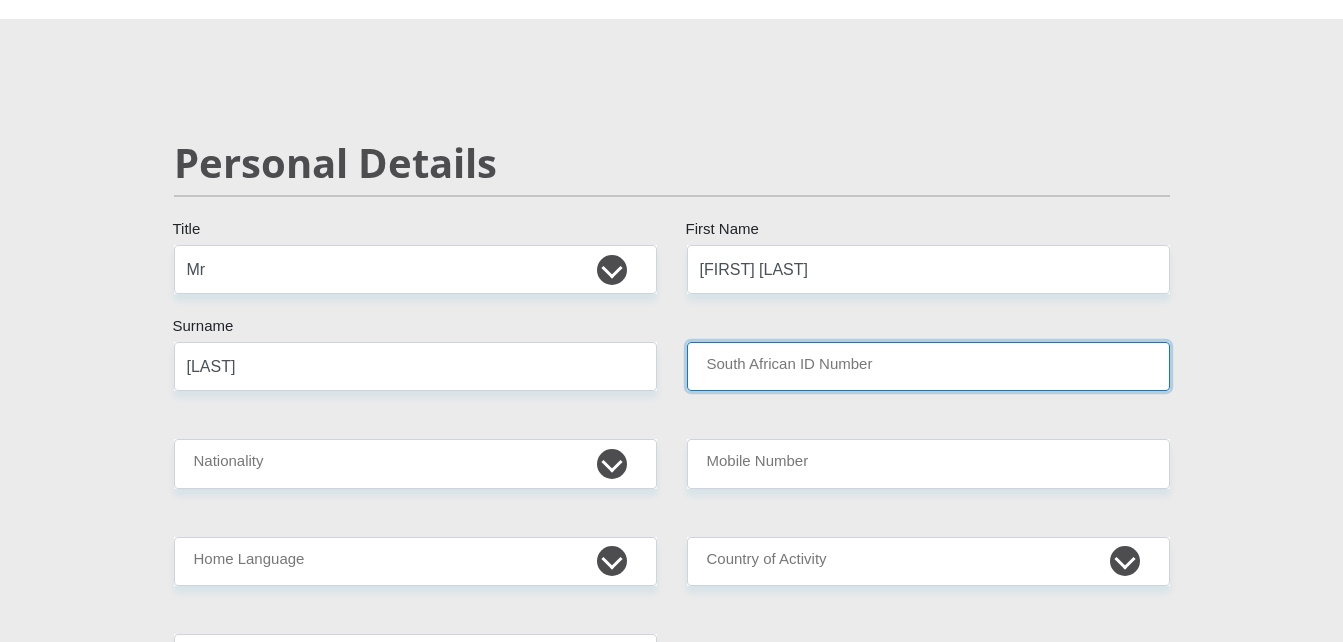 type on "[ID_NUMBER]" 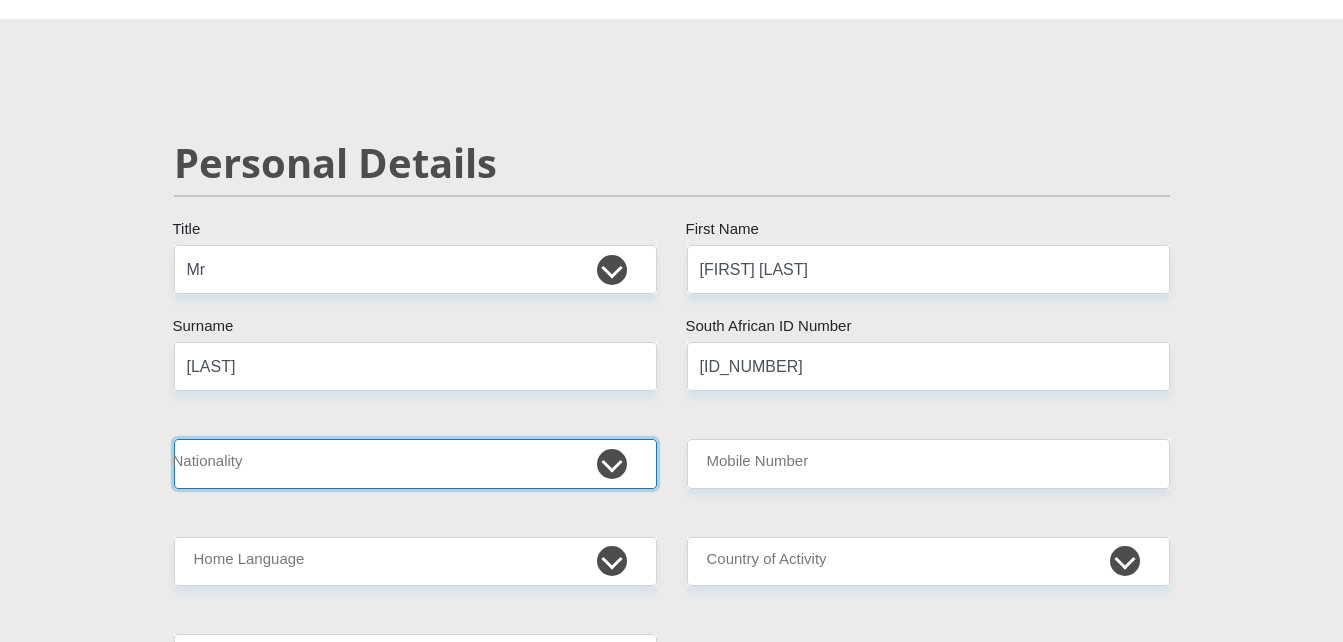 select on "ZAF" 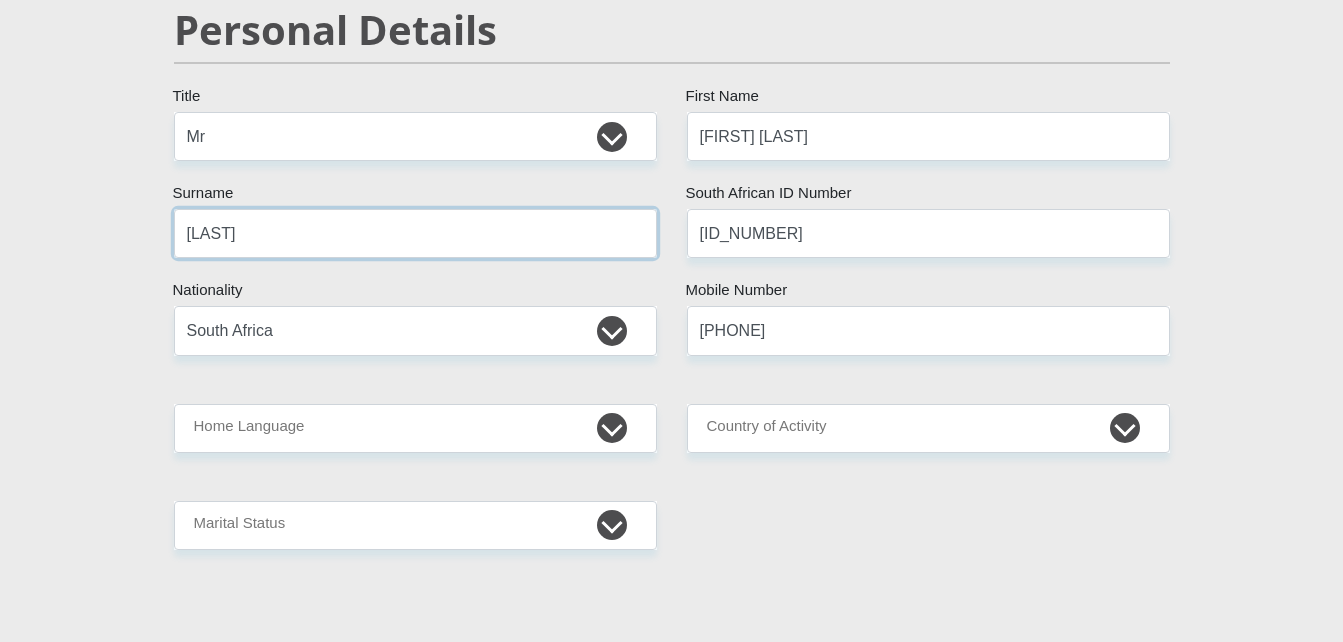 scroll, scrollTop: 239, scrollLeft: 0, axis: vertical 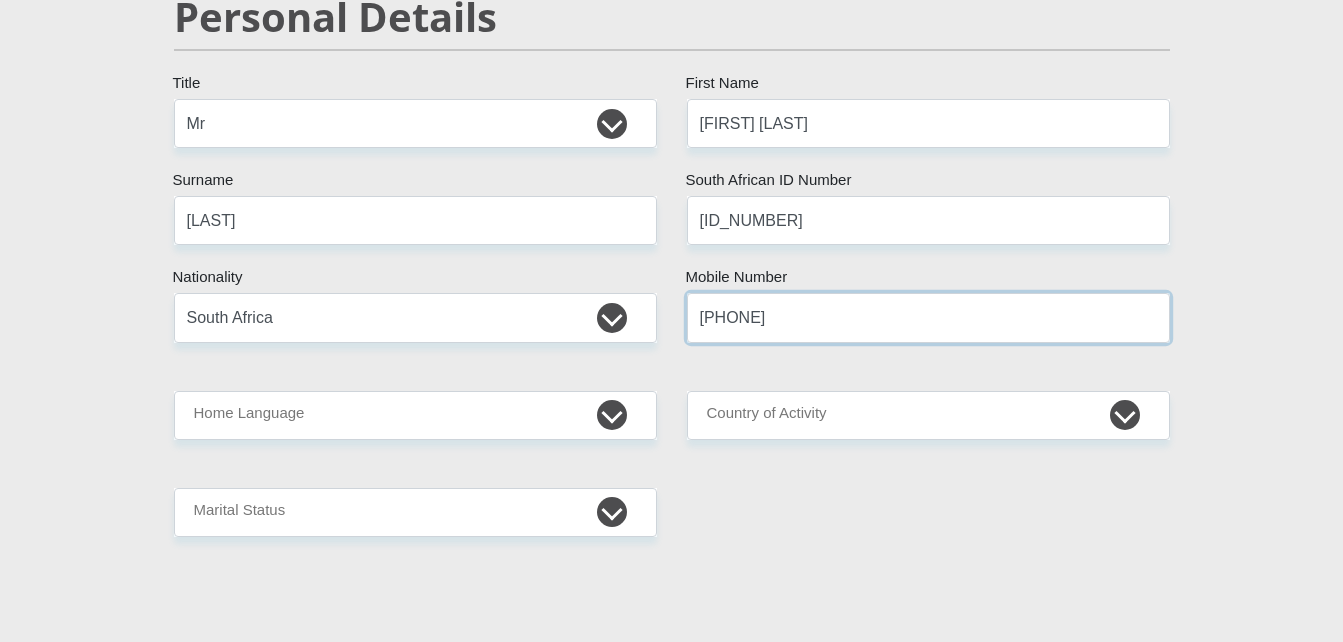click on "[PHONE]" at bounding box center [928, 317] 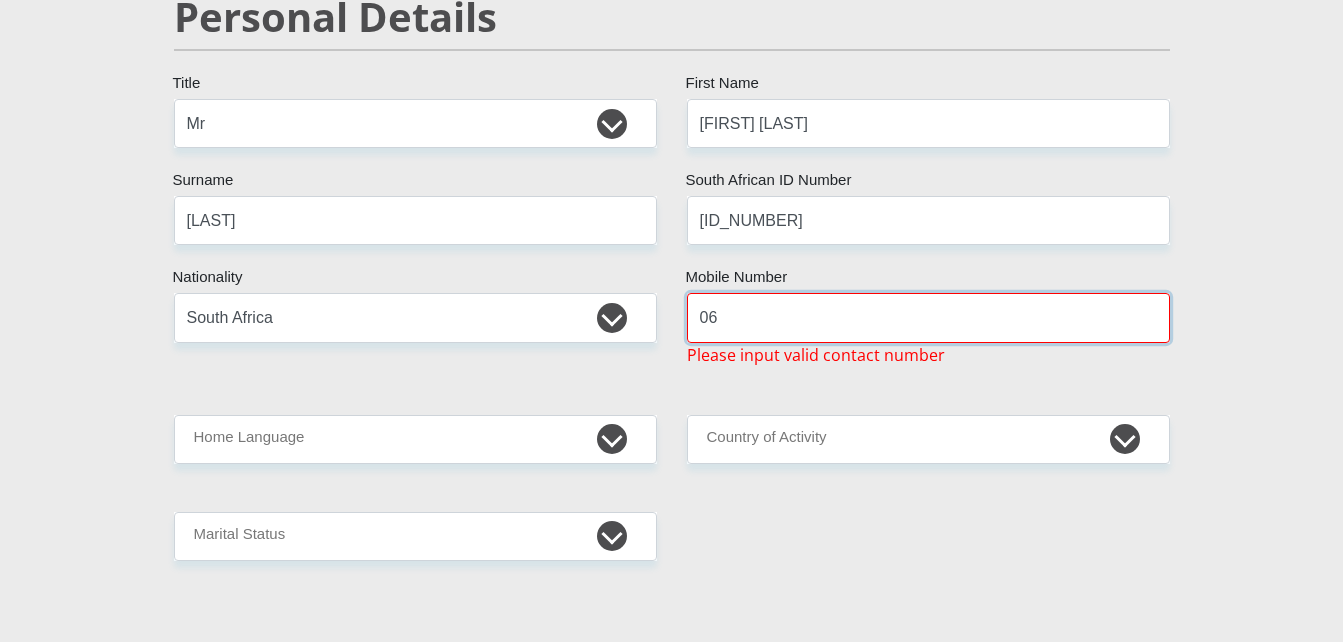 type on "0" 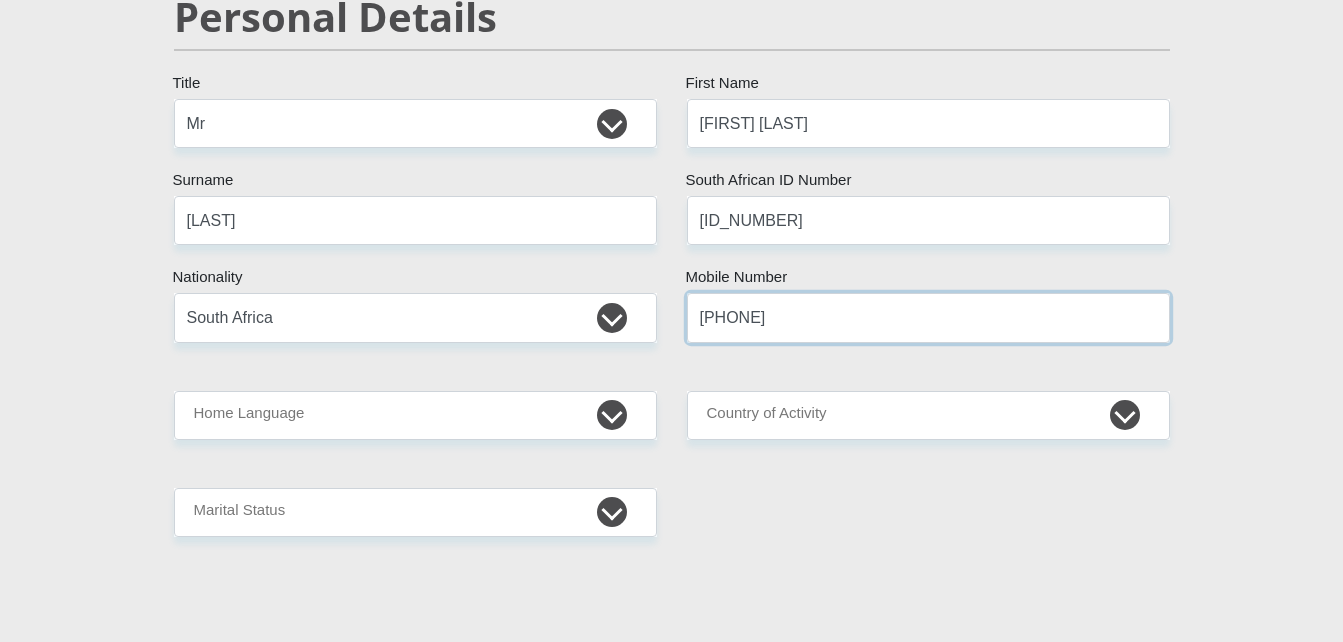 type on "[PHONE]" 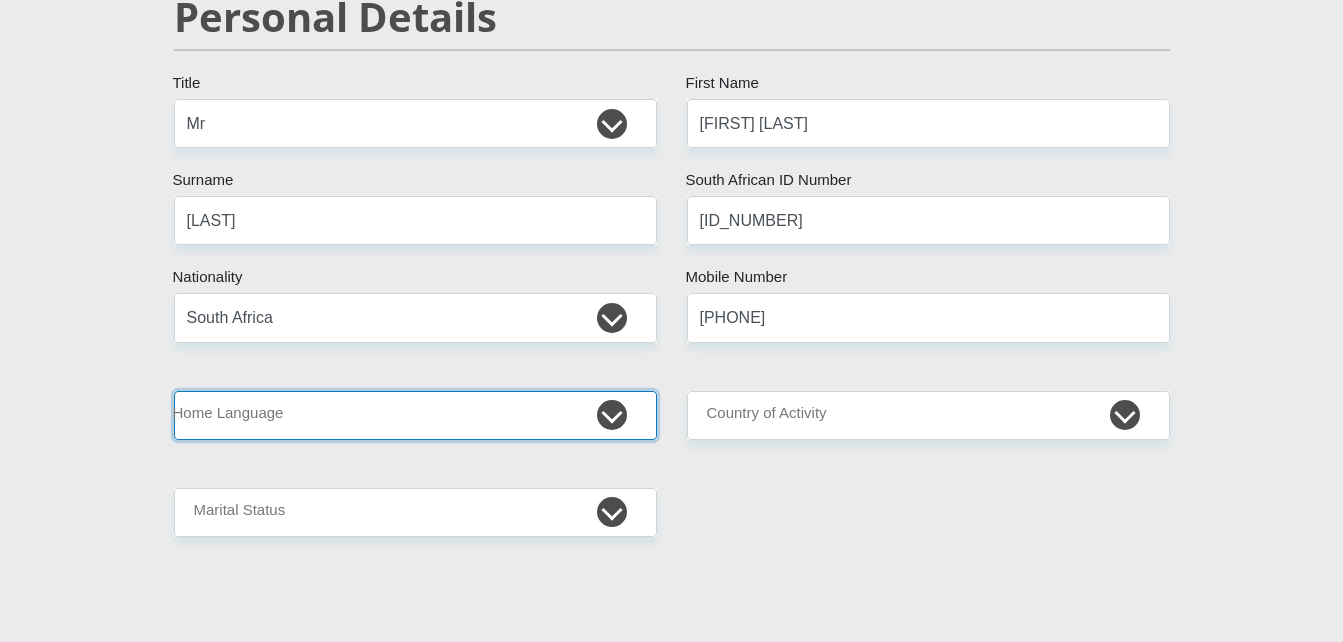 click on "Afrikaans
English
Sepedi
South Ndebele
Southern Sotho
Swati
Tsonga
Tswana
Venda
Xhosa
Zulu
Other" at bounding box center [415, 415] 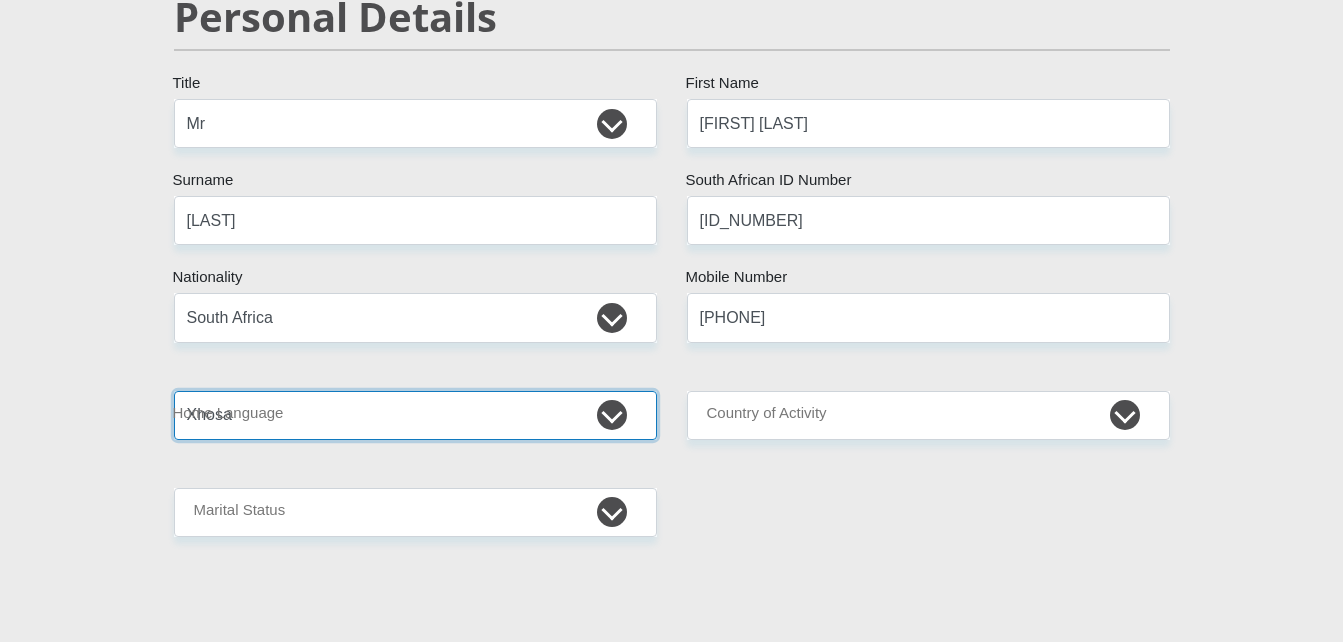 click on "Afrikaans
English
Sepedi
South Ndebele
Southern Sotho
Swati
Tsonga
Tswana
Venda
Xhosa
Zulu
Other" at bounding box center (415, 415) 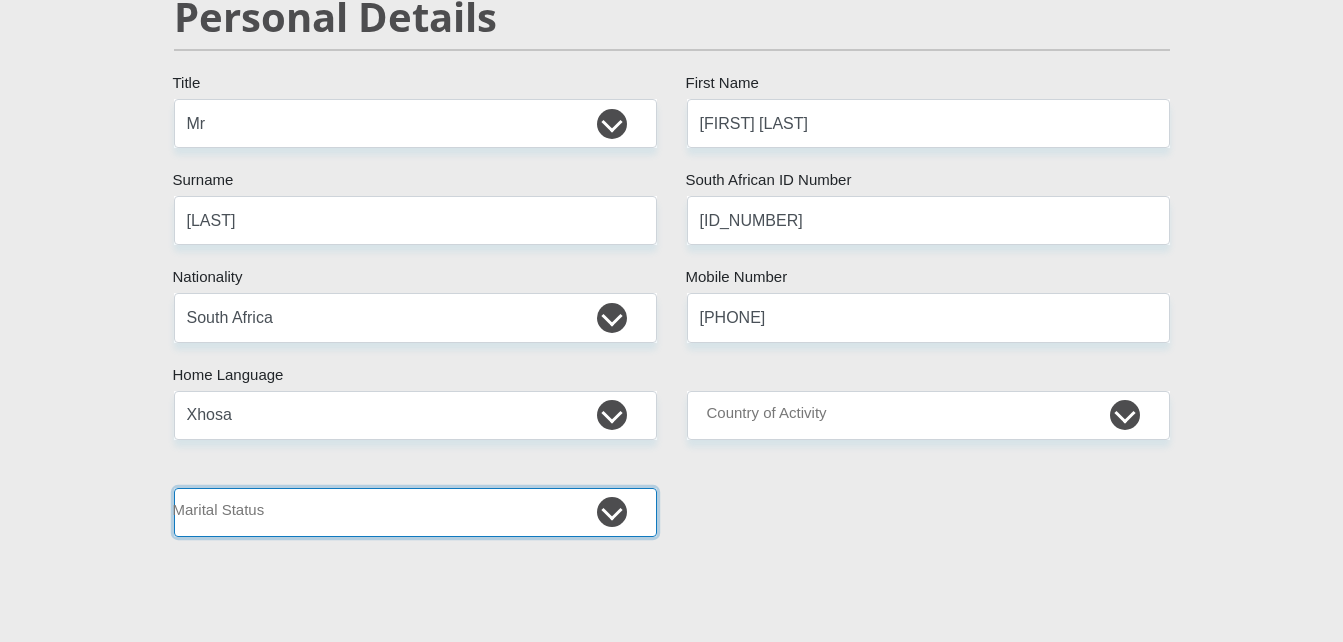 click on "Married ANC
Single
Divorced
Widowed
Married COP or Customary Law" at bounding box center [415, 512] 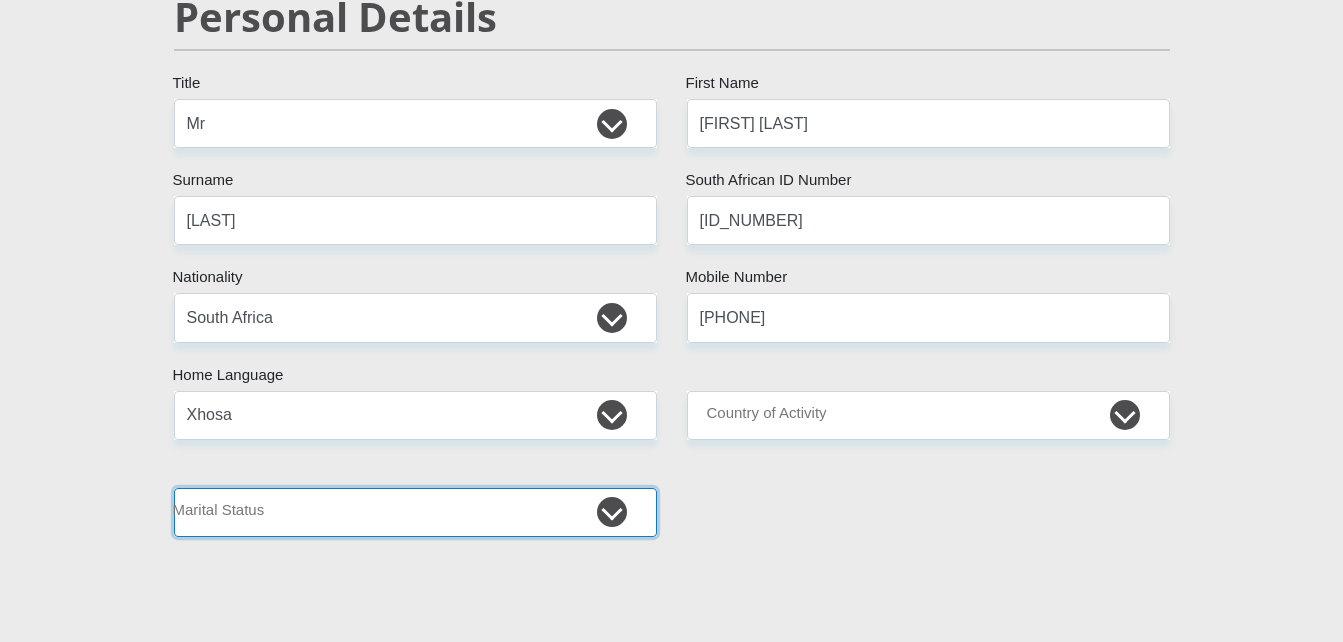 select on "2" 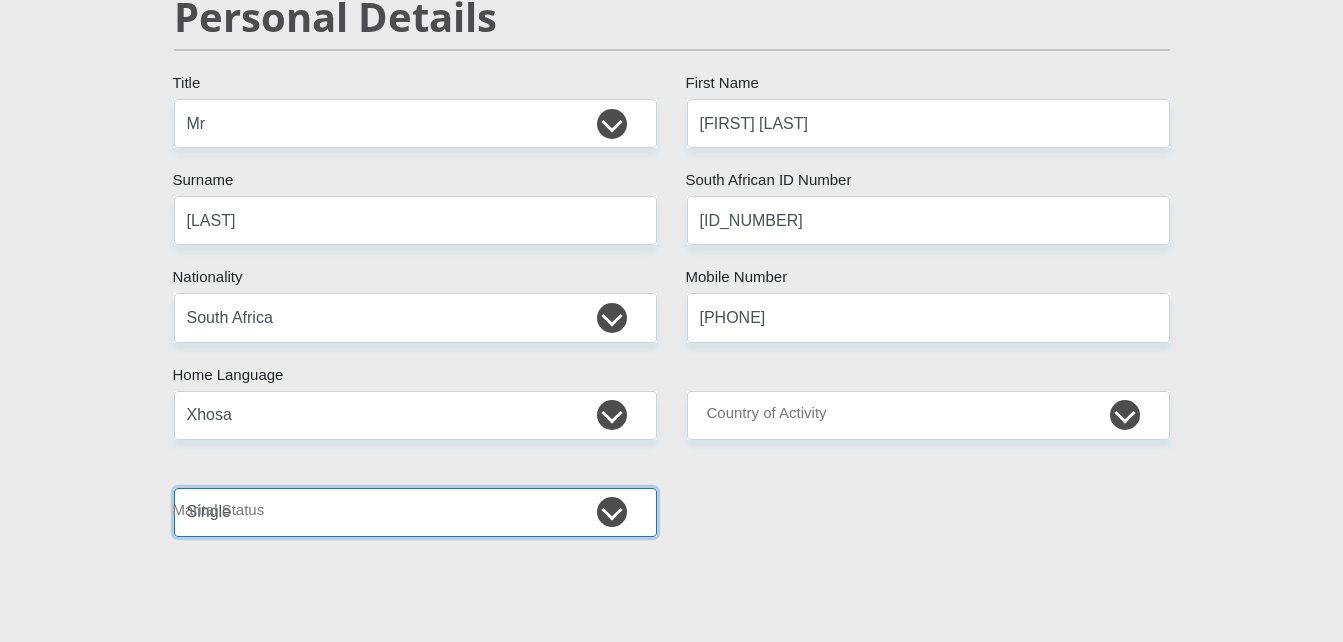 click on "Married ANC
Single
Divorced
Widowed
Married COP or Customary Law" at bounding box center [415, 512] 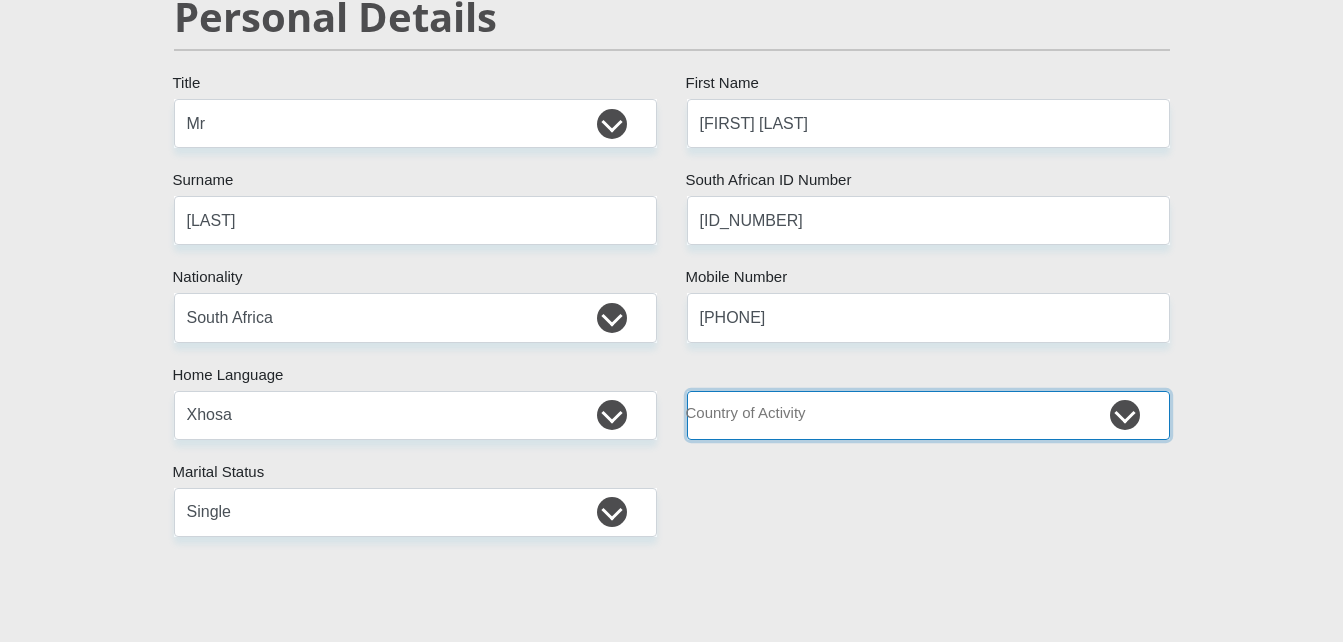 click on "South Africa
Afghanistan
Aland Islands
Albania
Algeria
America Samoa
American Virgin Islands
Andorra
Angola
Anguilla
Antarctica
Antigua and Barbuda
Argentina
Armenia
Aruba
Ascension Island
Australia
Austria
Azerbaijan
Chad" at bounding box center (928, 415) 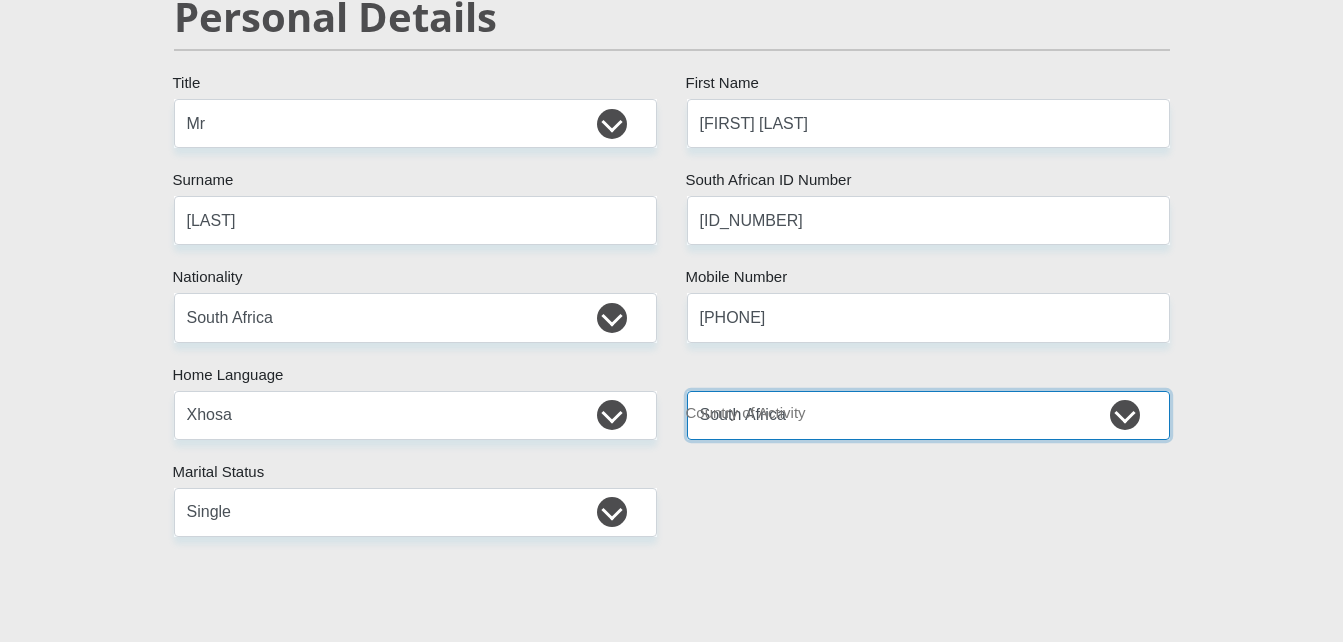 click on "South Africa
Afghanistan
Aland Islands
Albania
Algeria
America Samoa
American Virgin Islands
Andorra
Angola
Anguilla
Antarctica
Antigua and Barbuda
Argentina
Armenia
Aruba
Ascension Island
Australia
Austria
Azerbaijan
Chad" at bounding box center (928, 415) 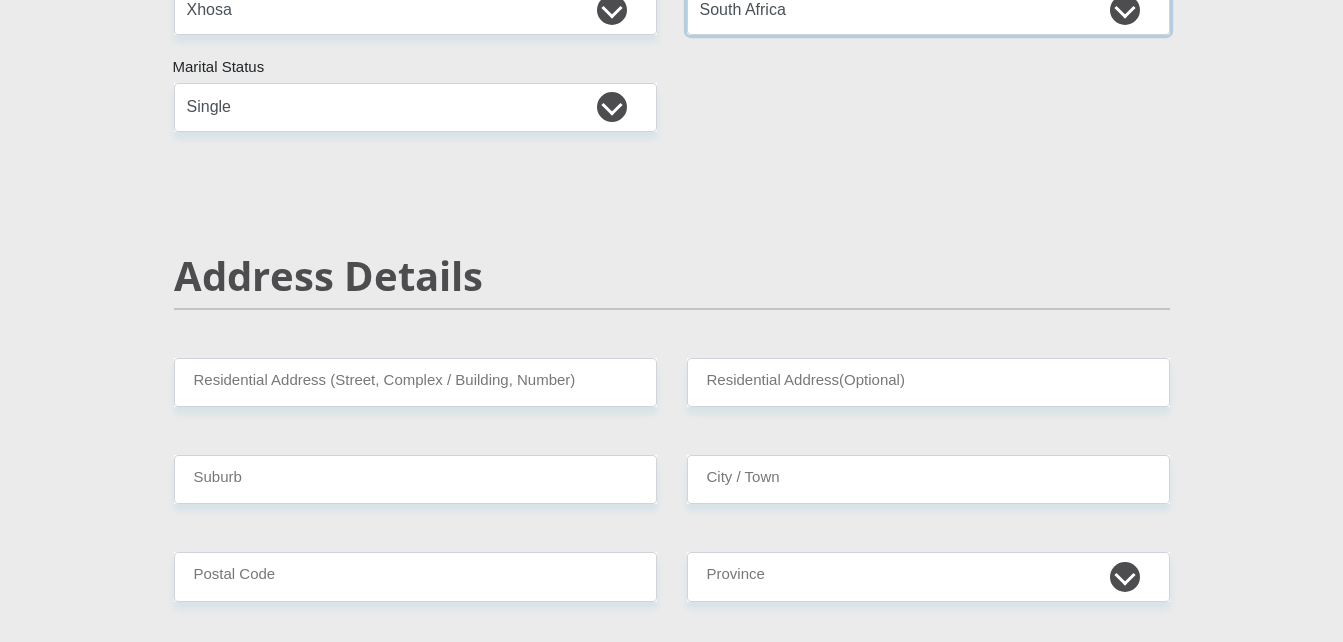 scroll, scrollTop: 643, scrollLeft: 0, axis: vertical 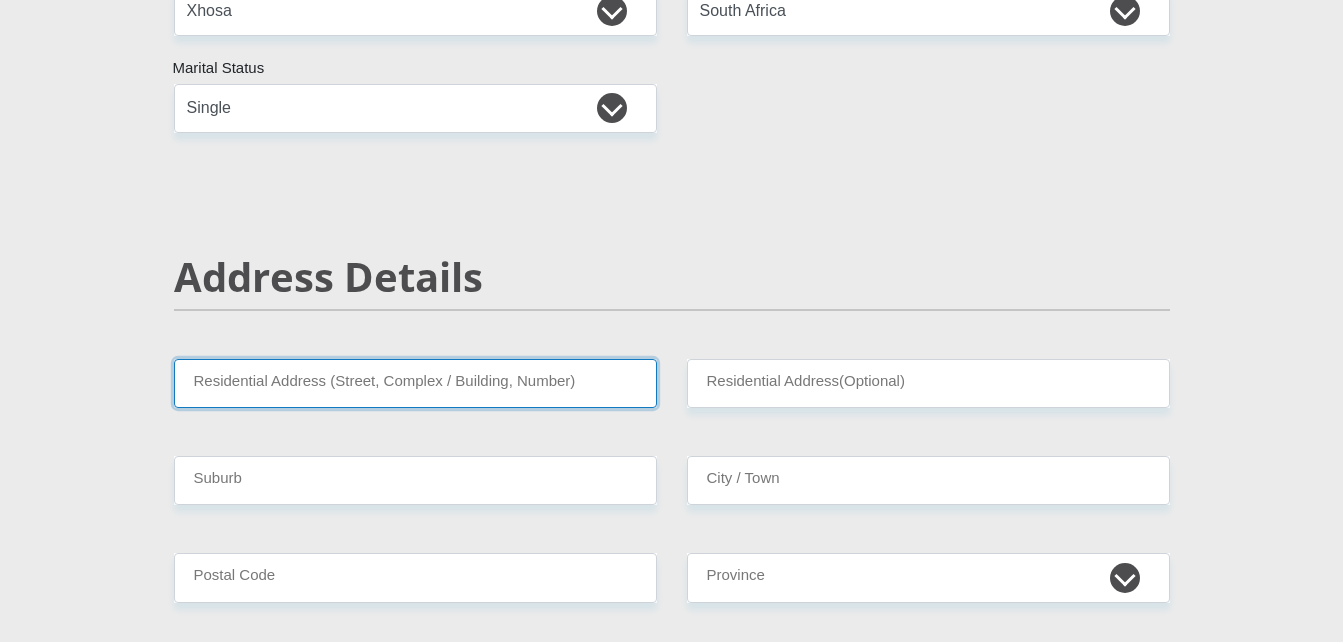 click on "Residential Address (Street, Complex / Building, Number)" at bounding box center (415, 383) 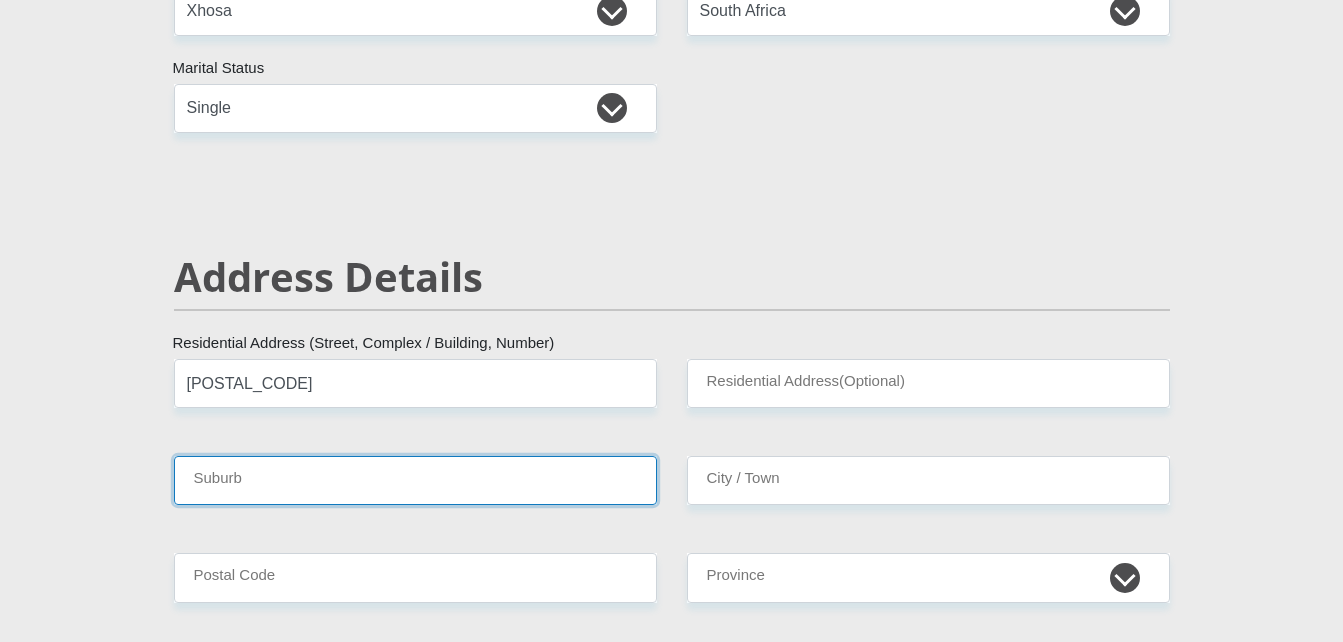 type on "[CITY]" 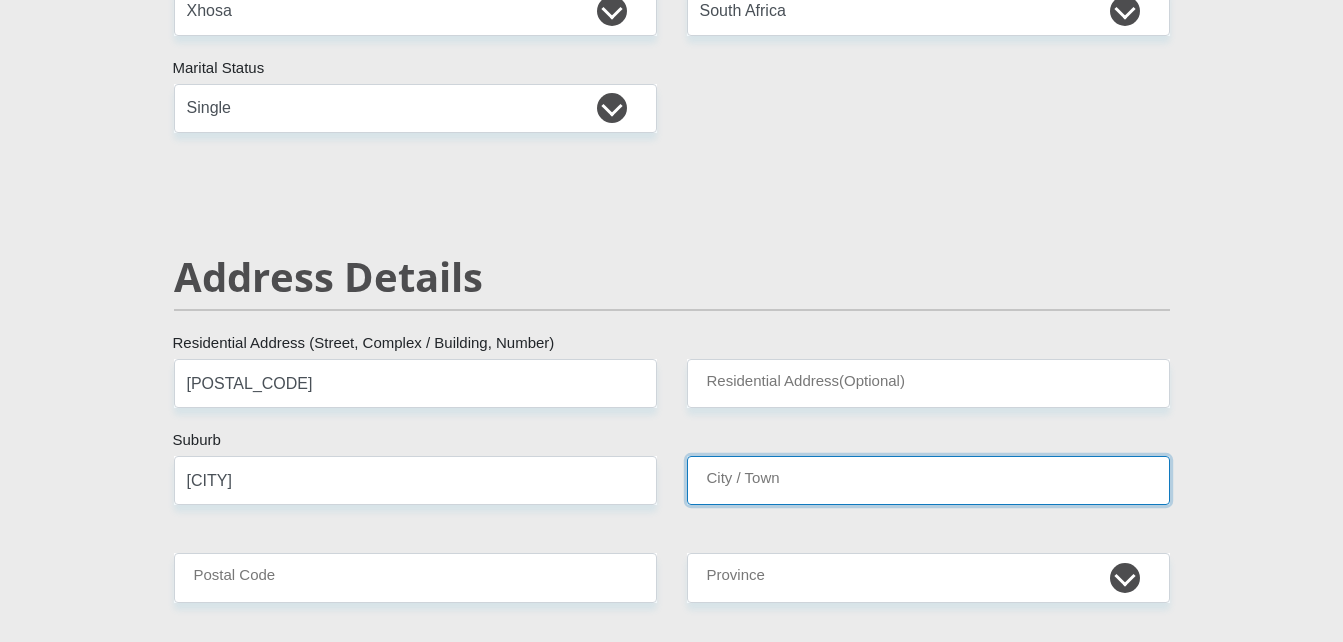 type on "[CITY]" 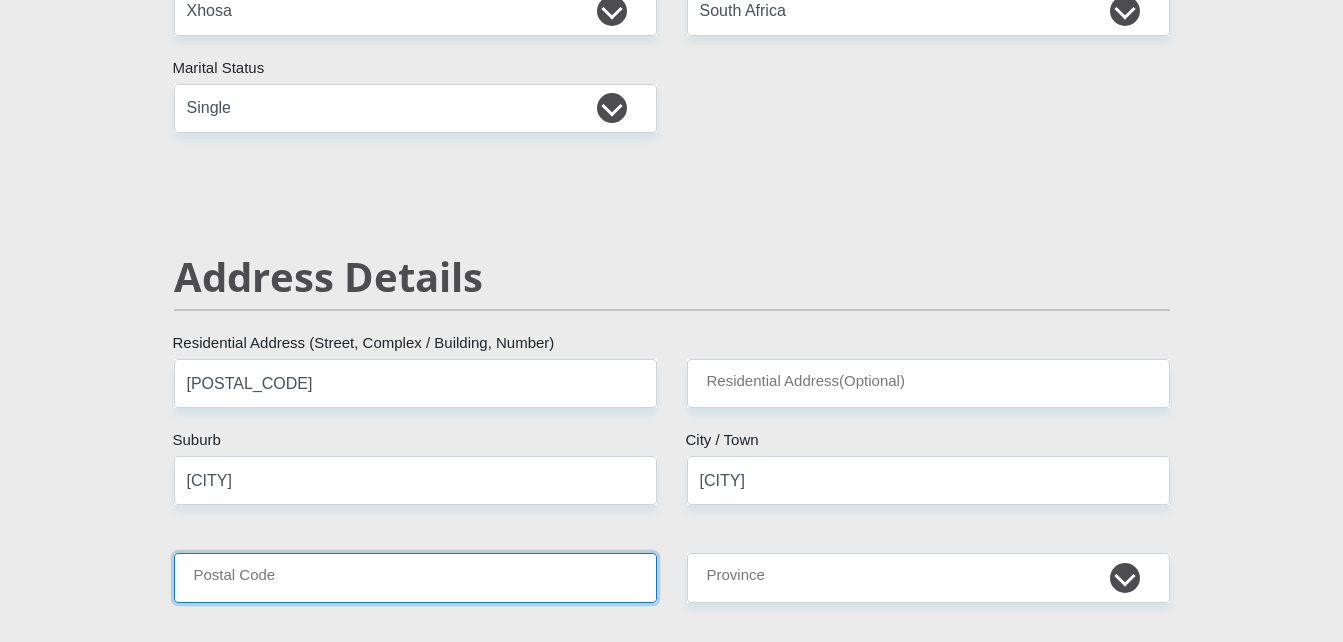type on "[POSTAL_CODE]" 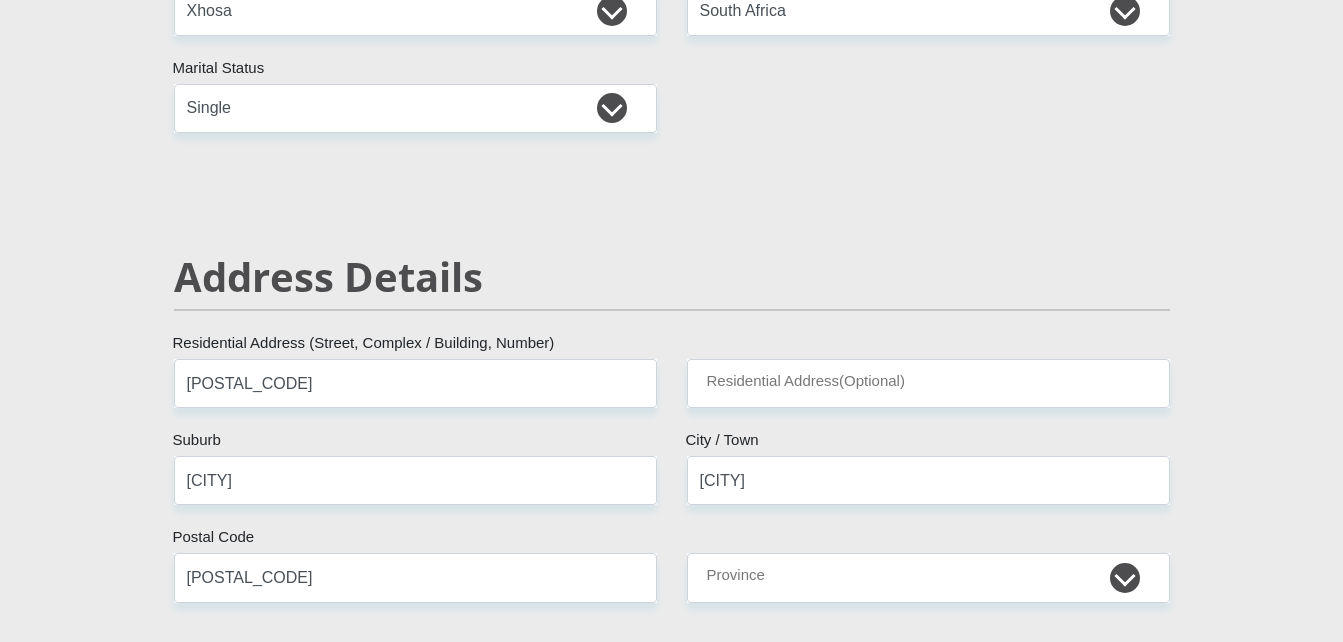 type on "[USERNAME]@example.com" 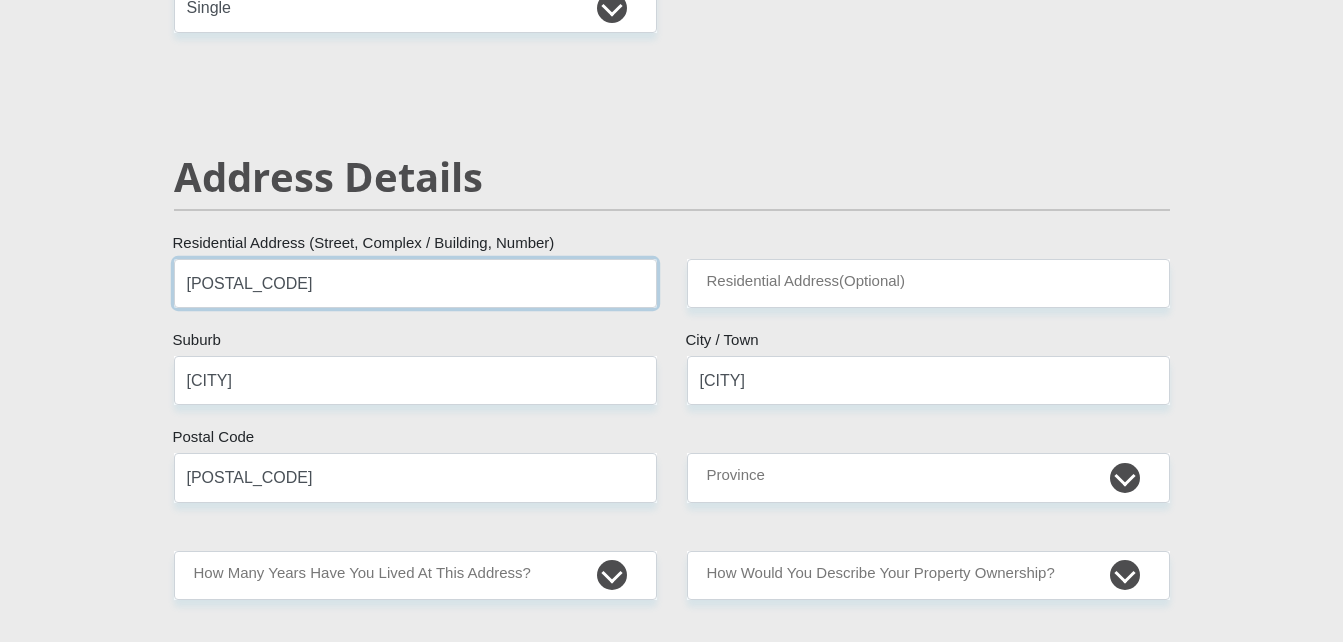 scroll, scrollTop: 746, scrollLeft: 0, axis: vertical 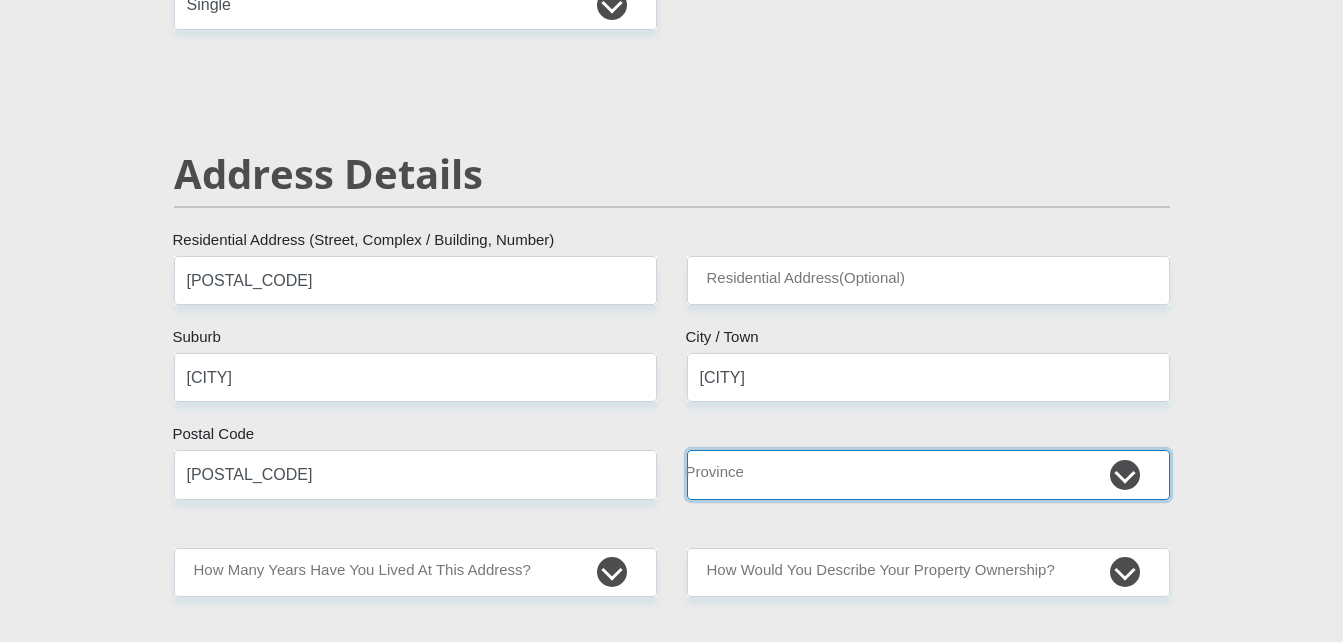 click on "Eastern Cape
Free State
Gauteng
KwaZulu-Natal
Limpopo
Mpumalanga
Northern Cape
North West
Western Cape" at bounding box center (928, 474) 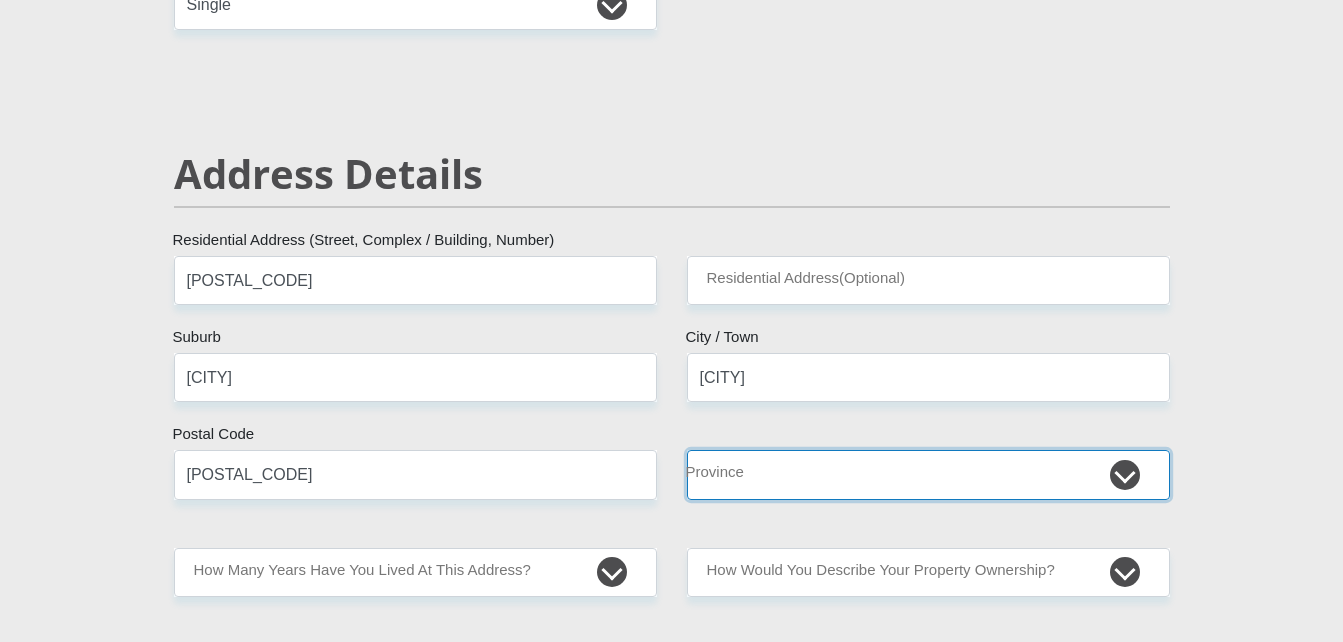 select on "Eastern Cape" 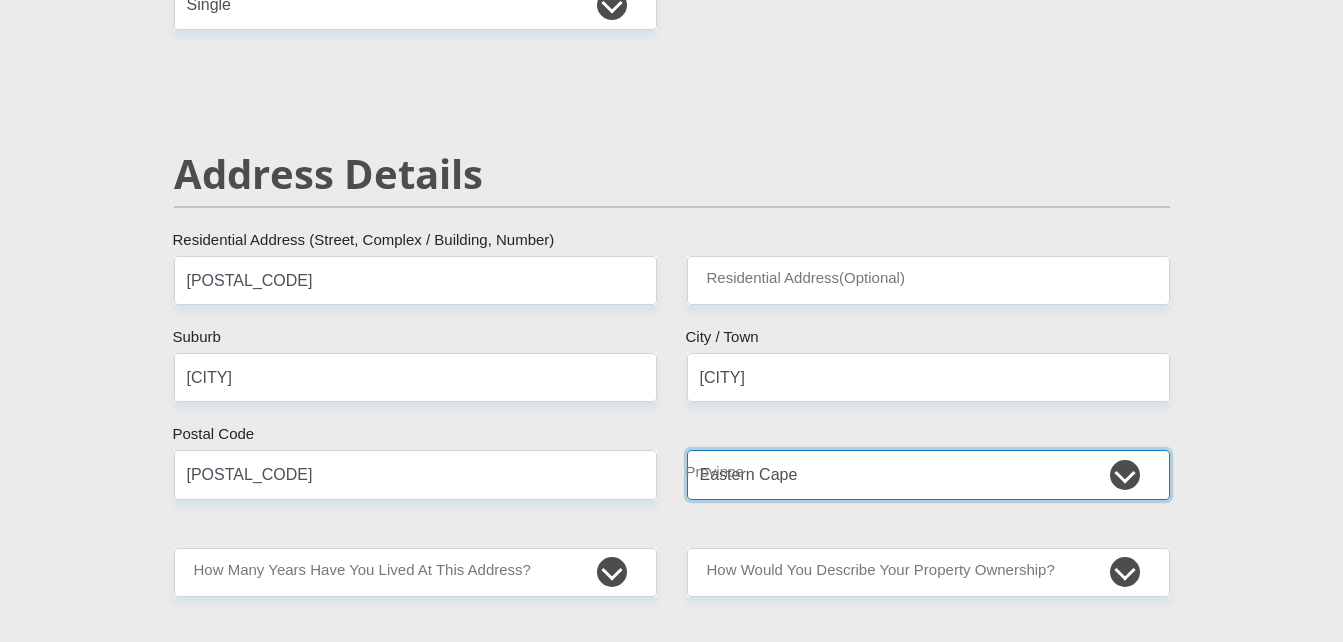 click on "Eastern Cape
Free State
Gauteng
KwaZulu-Natal
Limpopo
Mpumalanga
Northern Cape
North West
Western Cape" at bounding box center (928, 474) 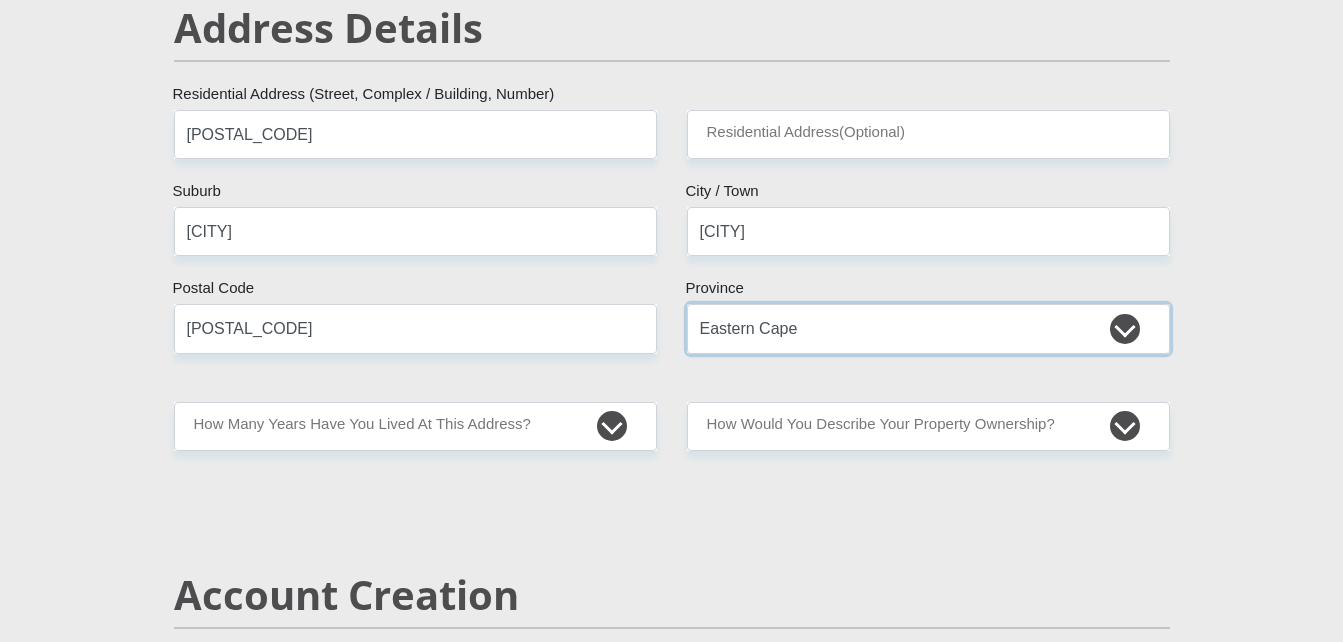 scroll, scrollTop: 891, scrollLeft: 0, axis: vertical 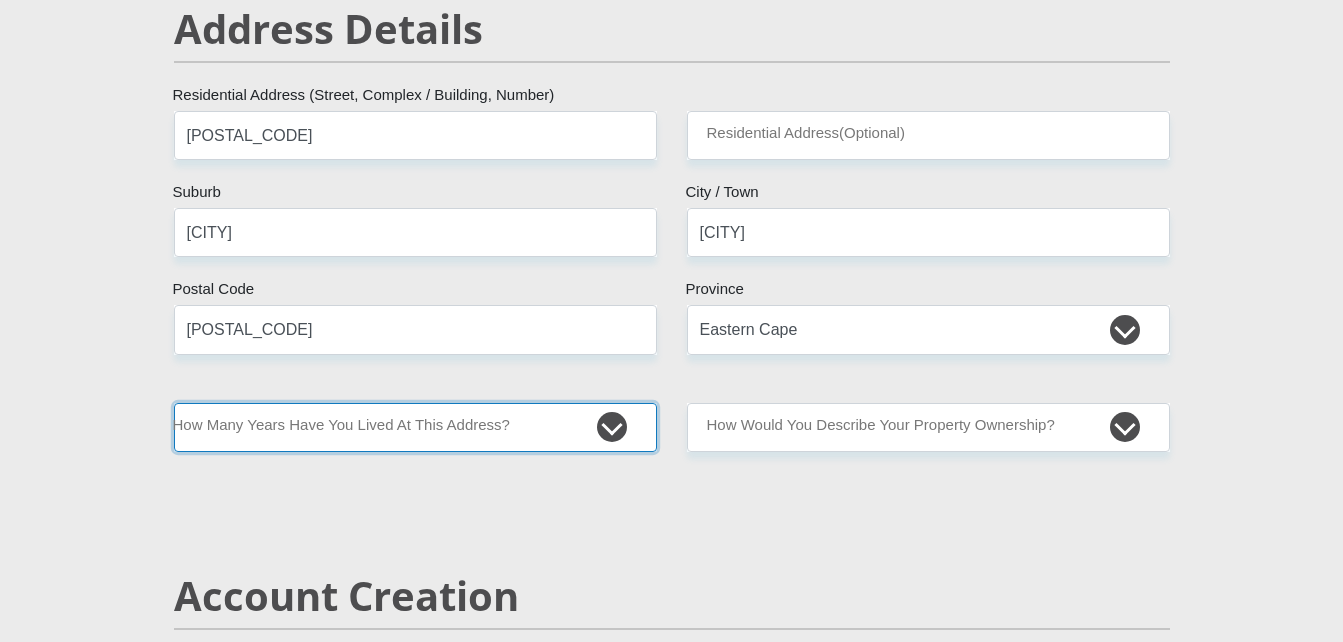 click on "less than 1 year
1-3 years
3-5 years
5+ years" at bounding box center [415, 427] 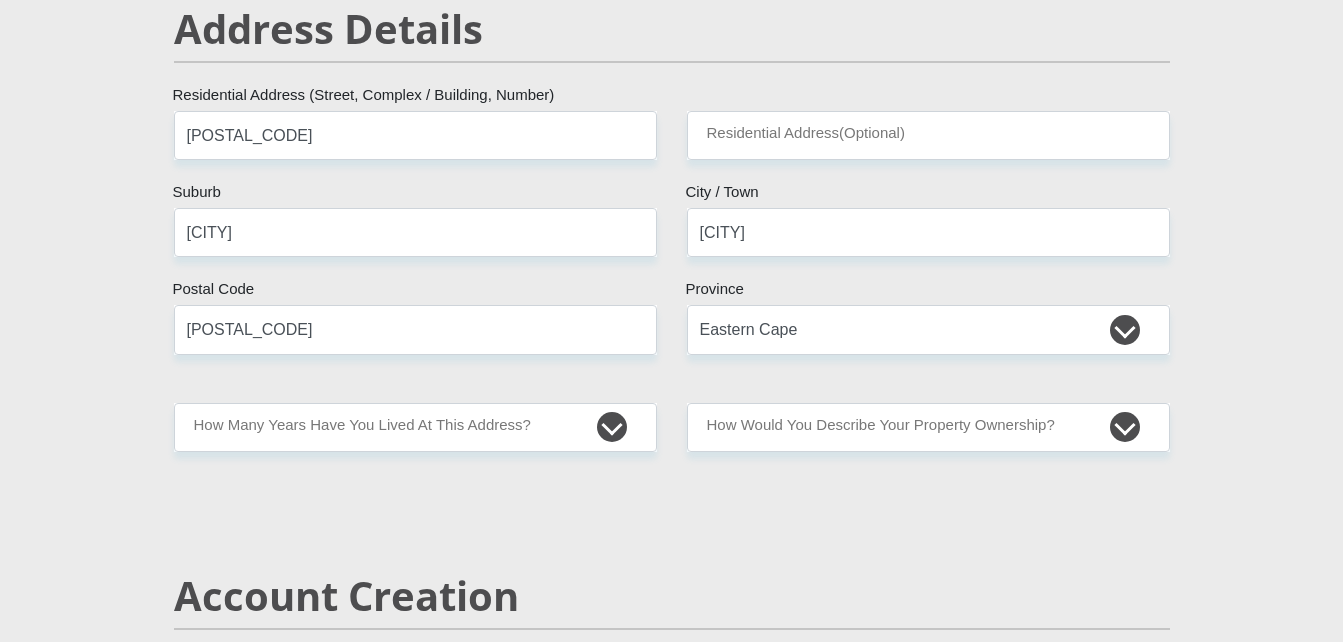 click on "Account Creation" at bounding box center [672, 596] 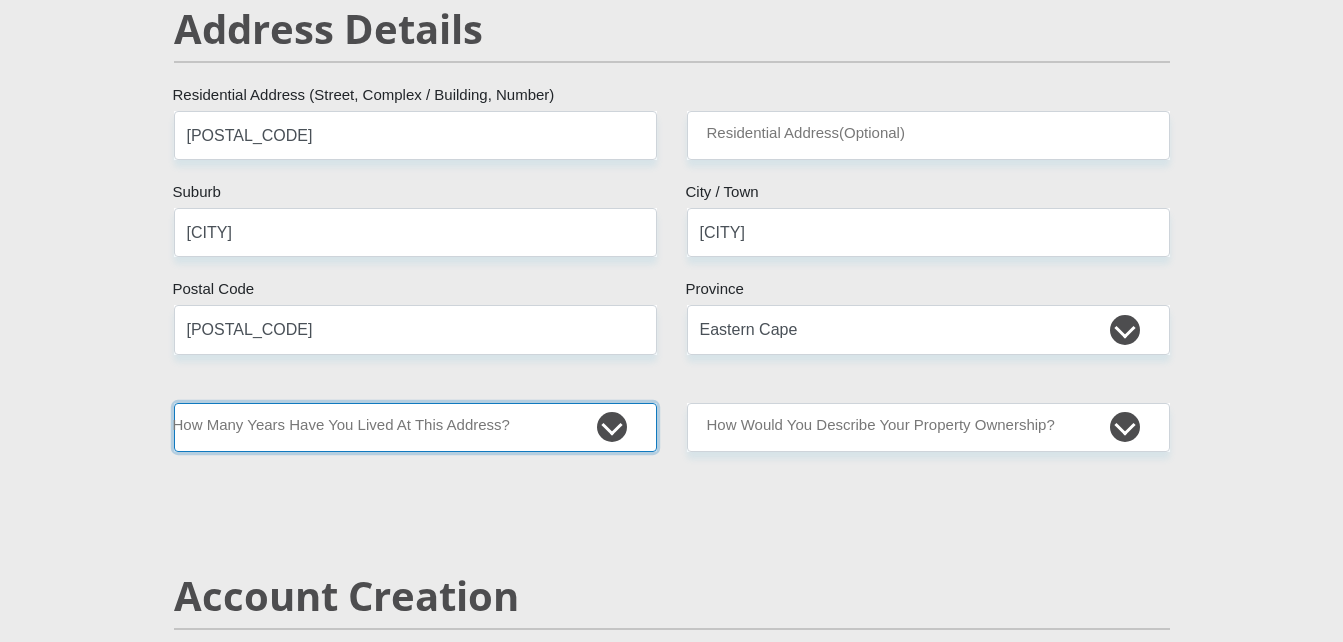 click on "less than 1 year
1-3 years
3-5 years
5+ years" at bounding box center (415, 427) 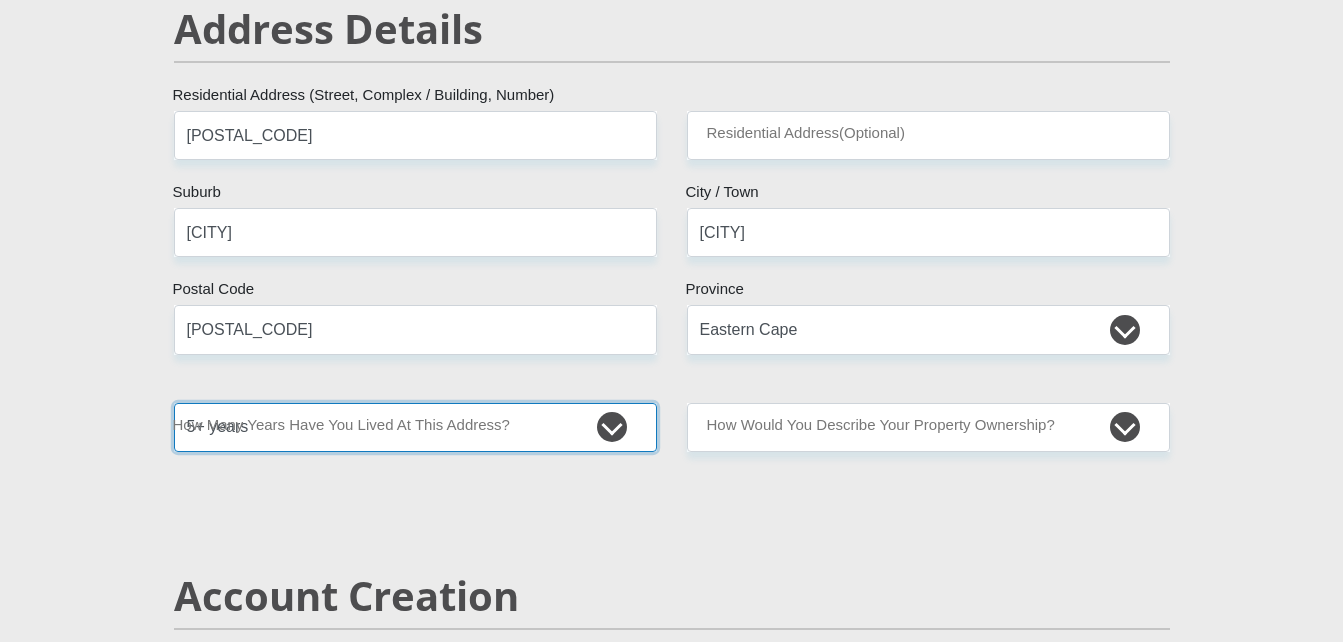 click on "less than 1 year
1-3 years
3-5 years
5+ years" at bounding box center (415, 427) 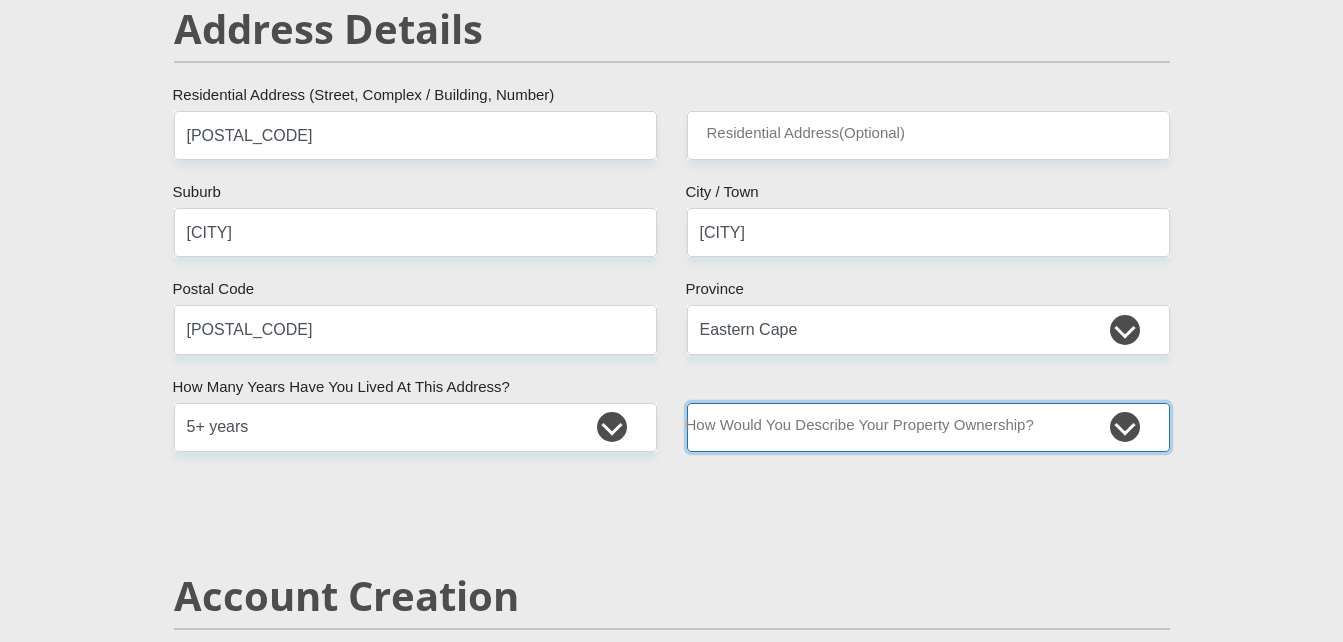 click on "Owned
Rented
Family Owned
Company Dwelling" at bounding box center [928, 427] 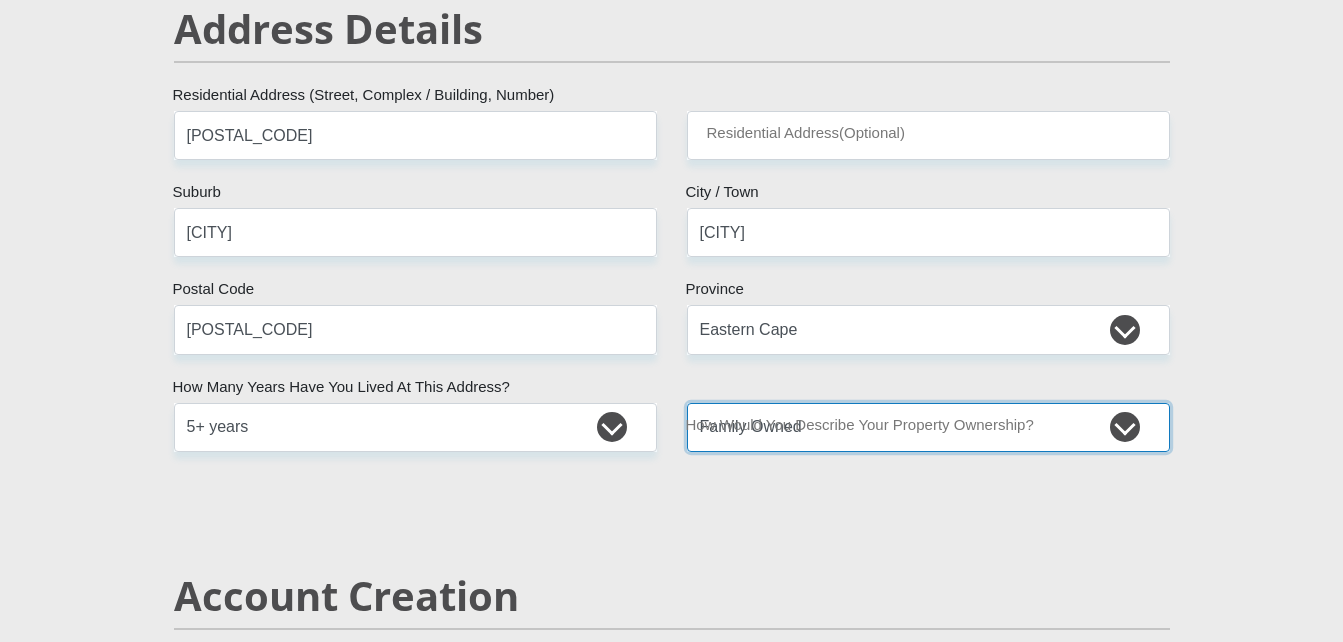 click on "Owned
Rented
Family Owned
Company Dwelling" at bounding box center [928, 427] 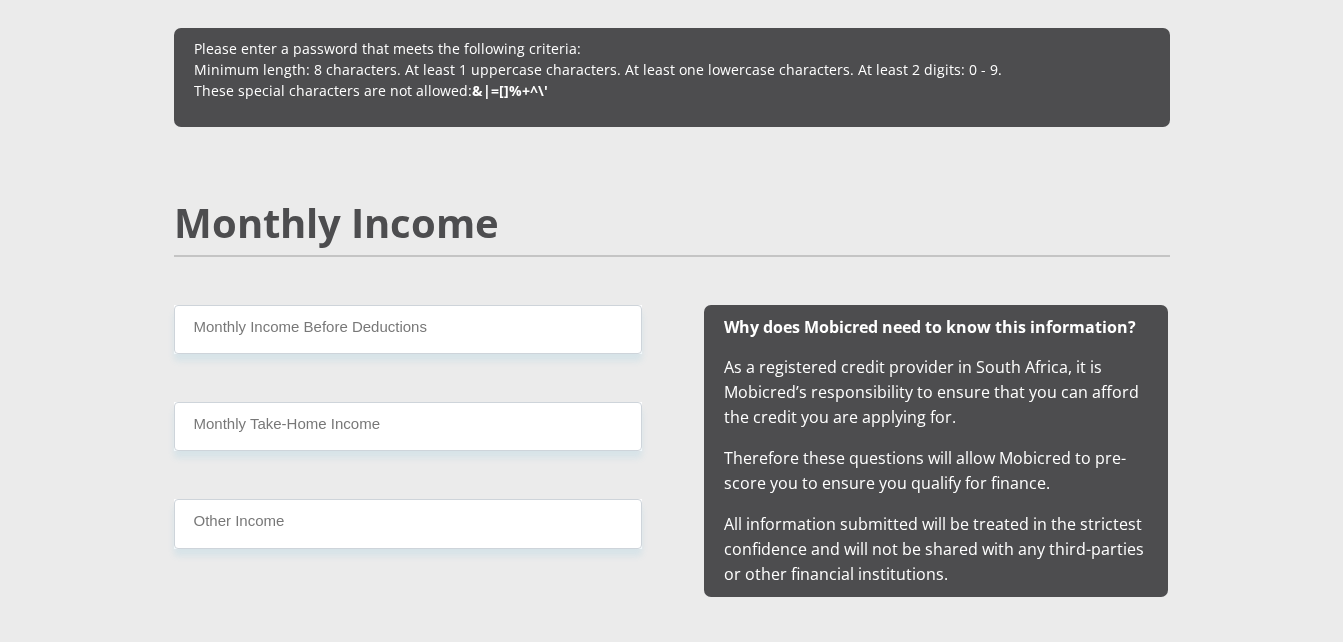 scroll, scrollTop: 1745, scrollLeft: 0, axis: vertical 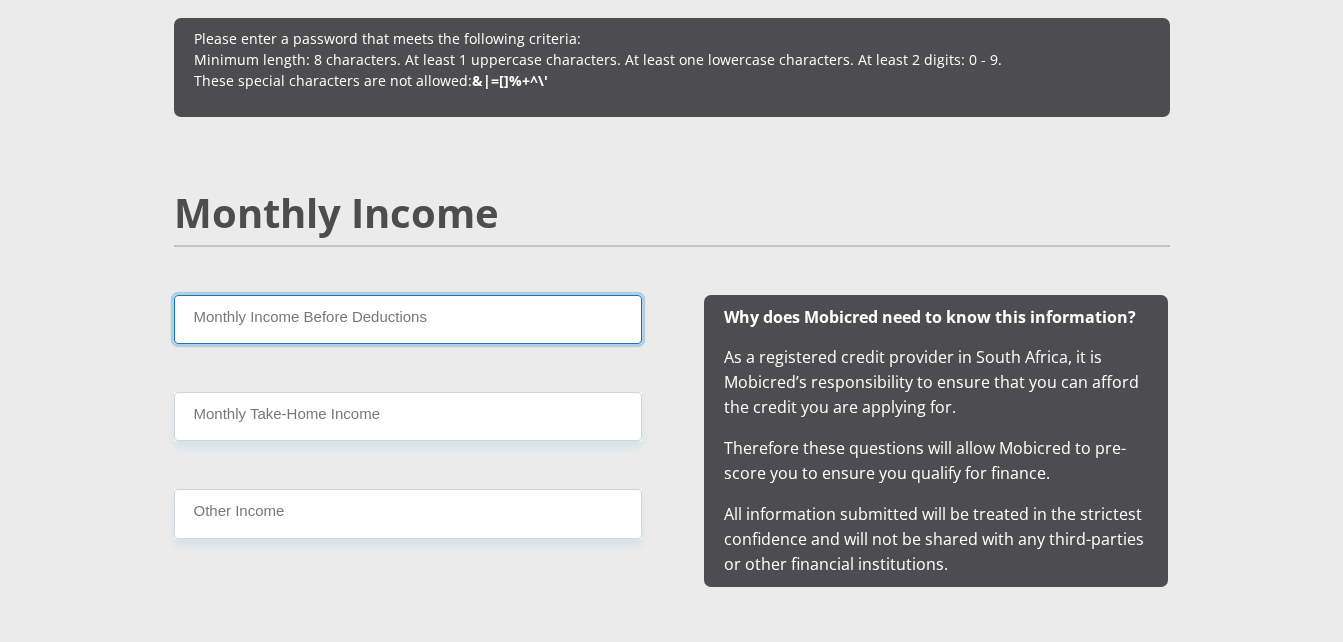 click on "Monthly Income Before Deductions" at bounding box center (408, 319) 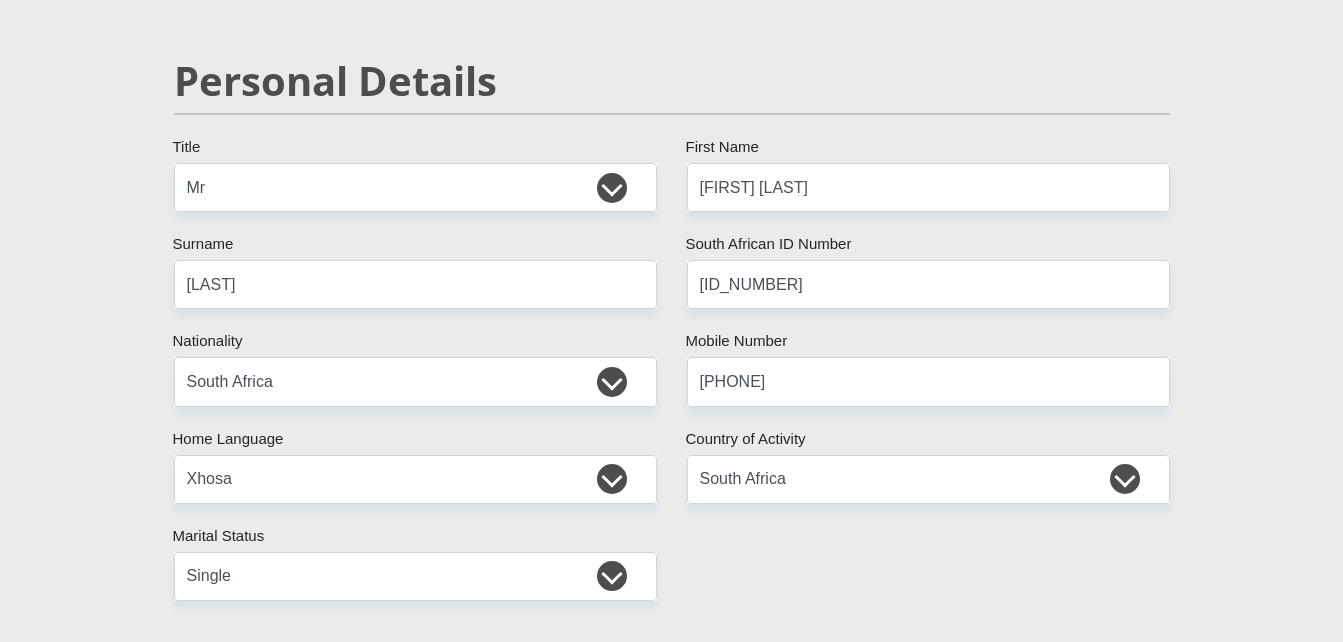scroll, scrollTop: 174, scrollLeft: 0, axis: vertical 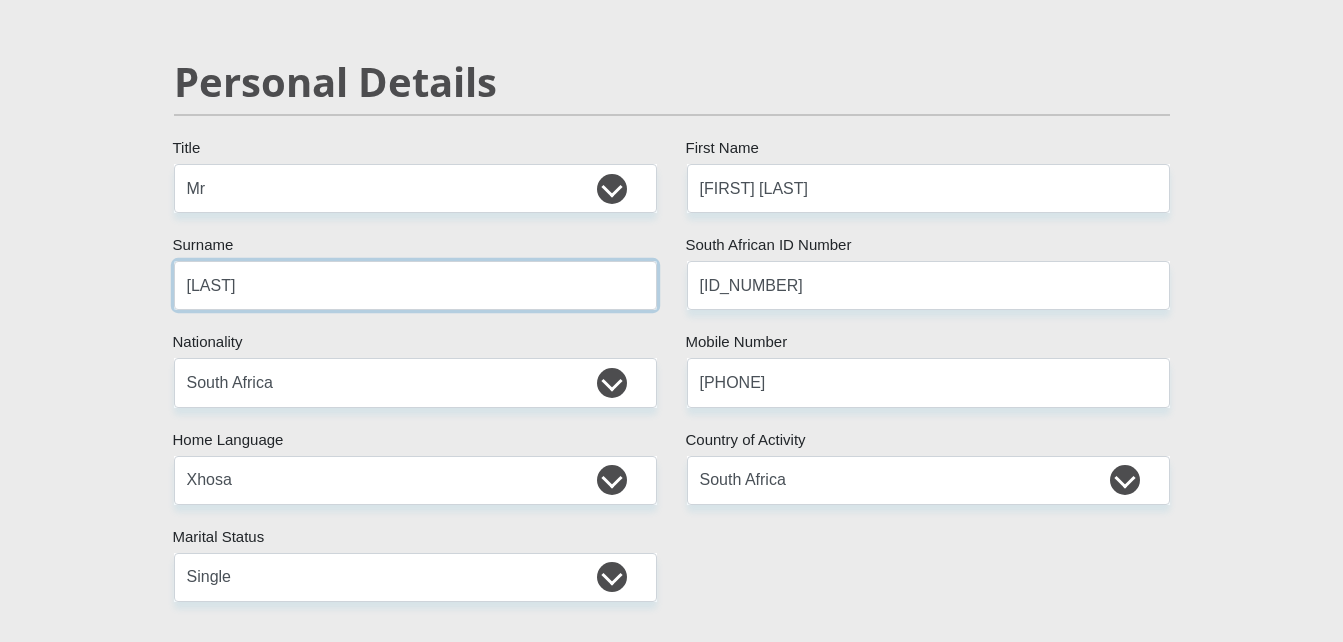 click on "[LAST]" at bounding box center [415, 285] 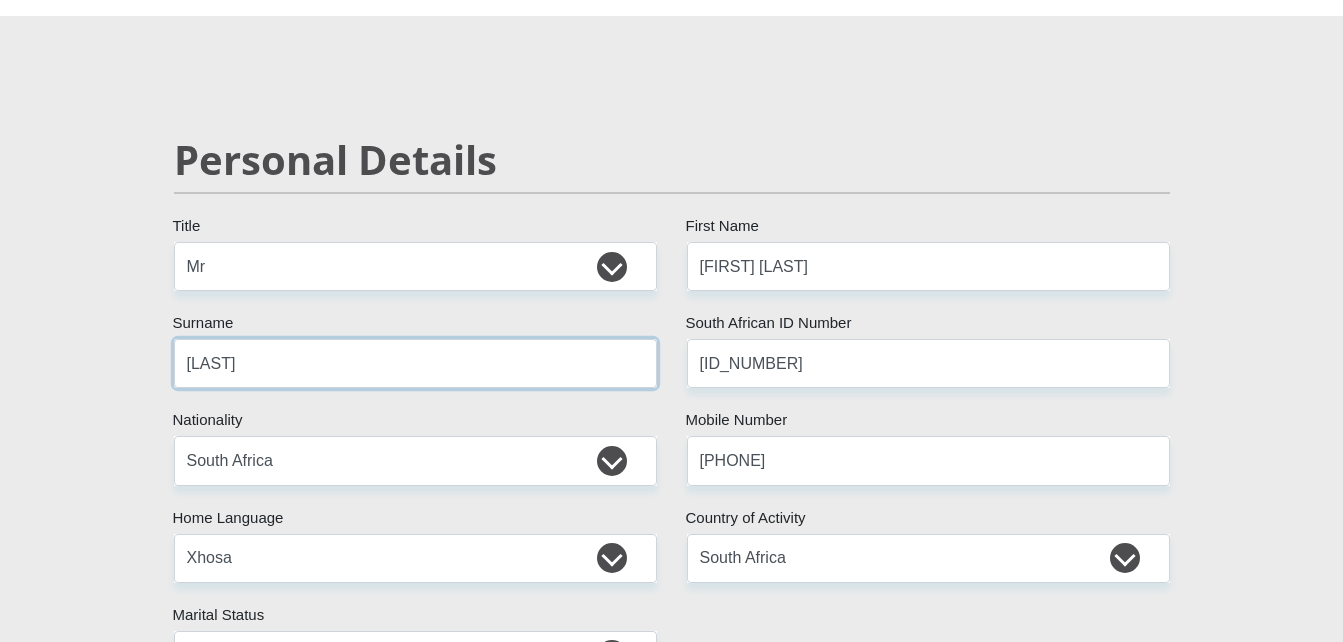 scroll, scrollTop: 95, scrollLeft: 0, axis: vertical 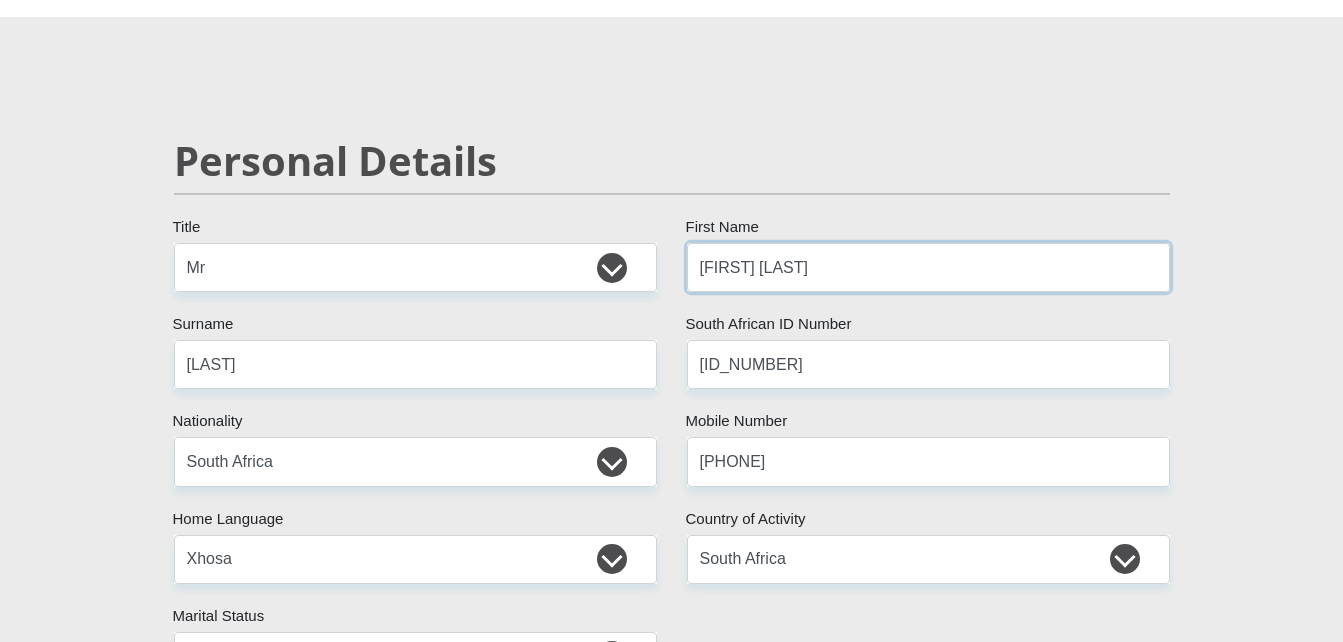 click on "[FIRST] [LAST]" at bounding box center [928, 267] 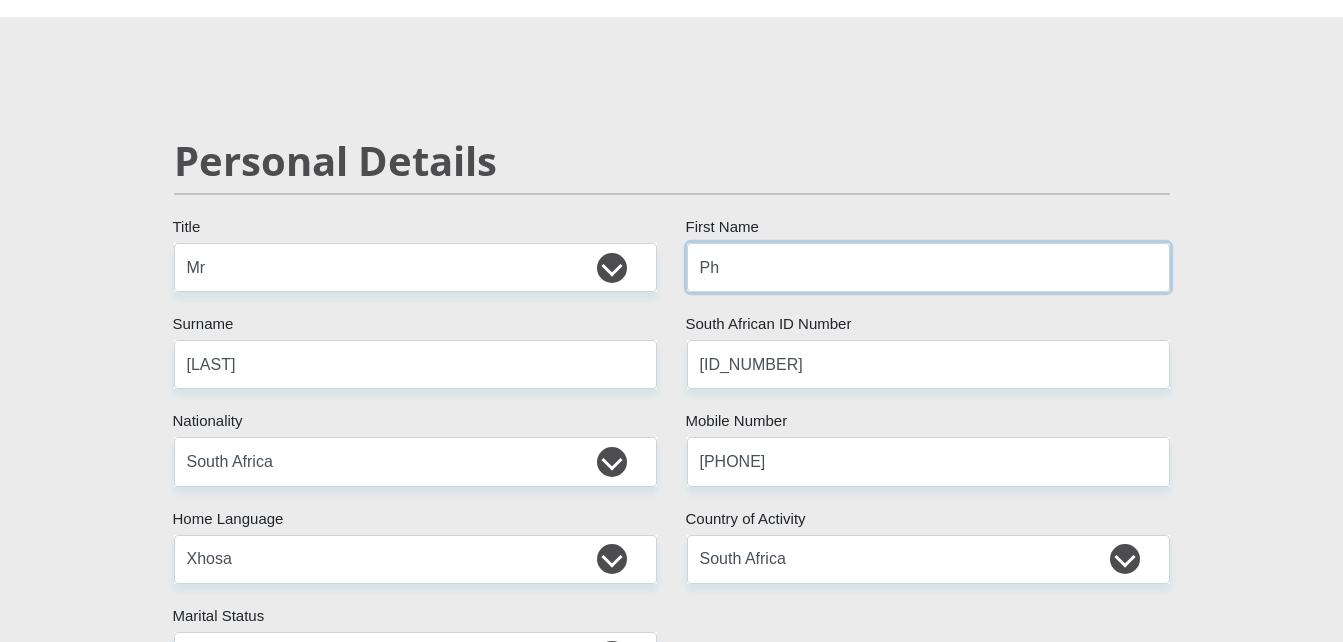 type on "P" 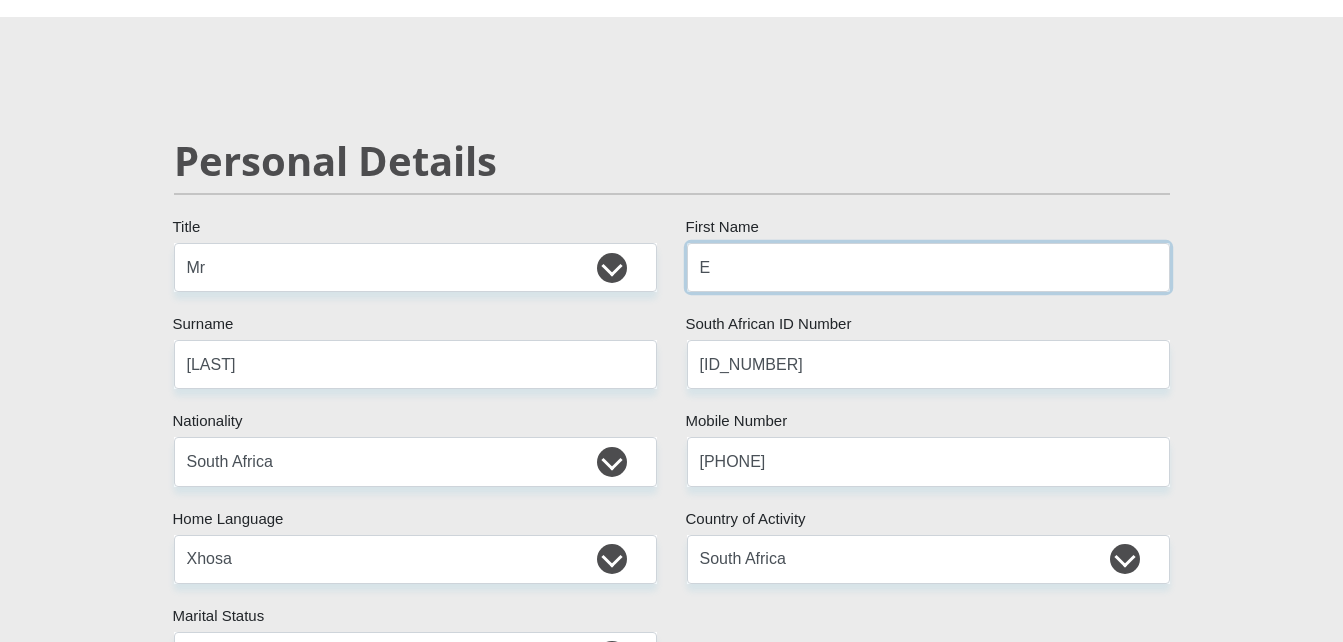 type on "[FIRST]" 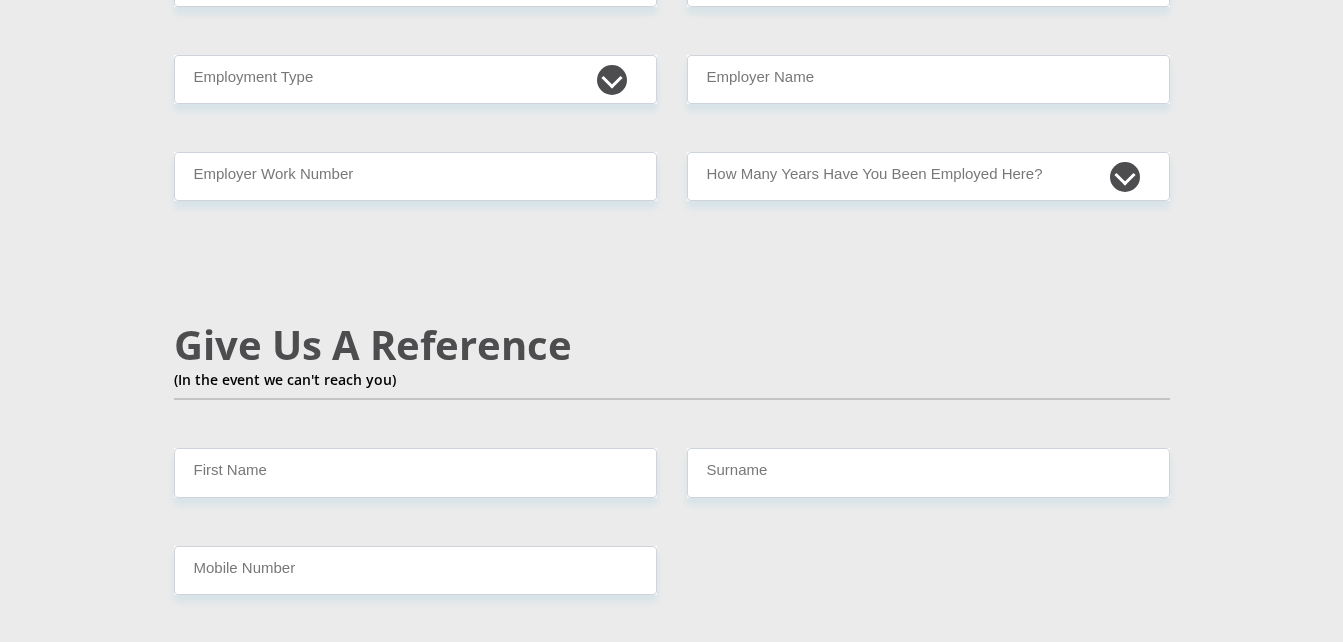 scroll, scrollTop: 3215, scrollLeft: 0, axis: vertical 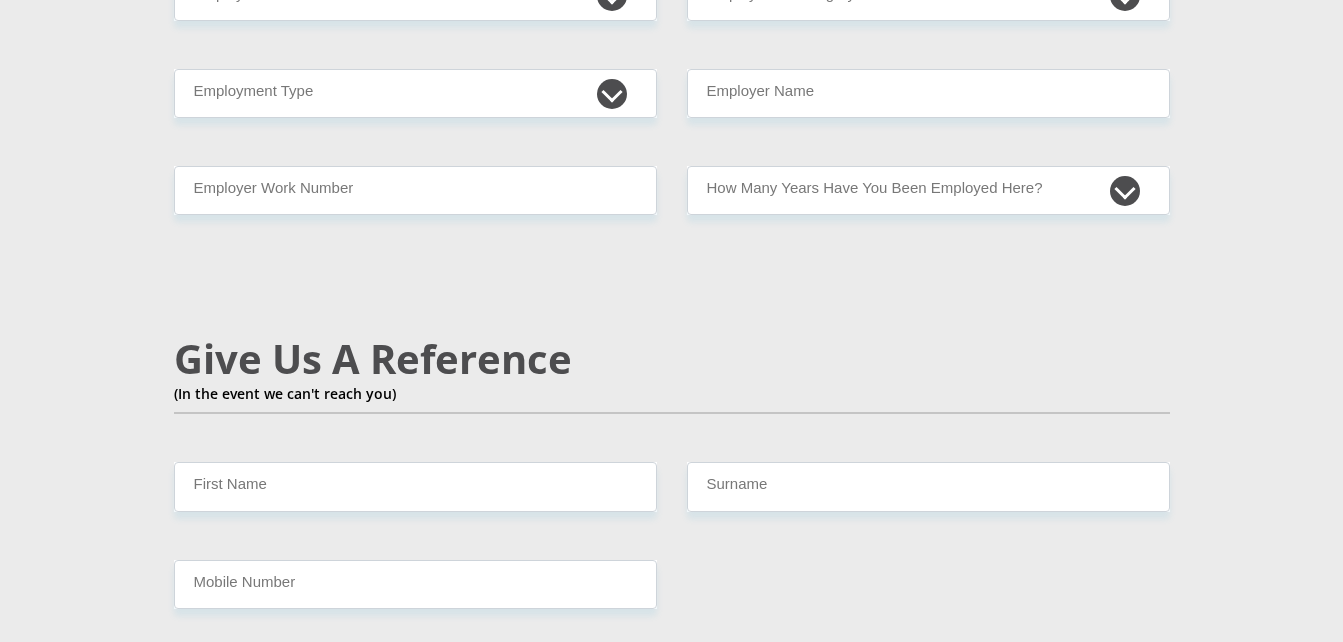 click on "Mr
Ms
Mrs
Dr
Other
Title
[FIRST]
First Name
[LAST]
Surname
[ID_NUMBER]
South African ID Number
Please input valid ID number
South Africa
Afghanistan
Aland Islands
Albania
Algeria
America Samoa
American Virgin Islands
Andorra
Angola
Anguilla
Antarctica
Antigua and Barbuda
Argentina" at bounding box center [672, -37] 